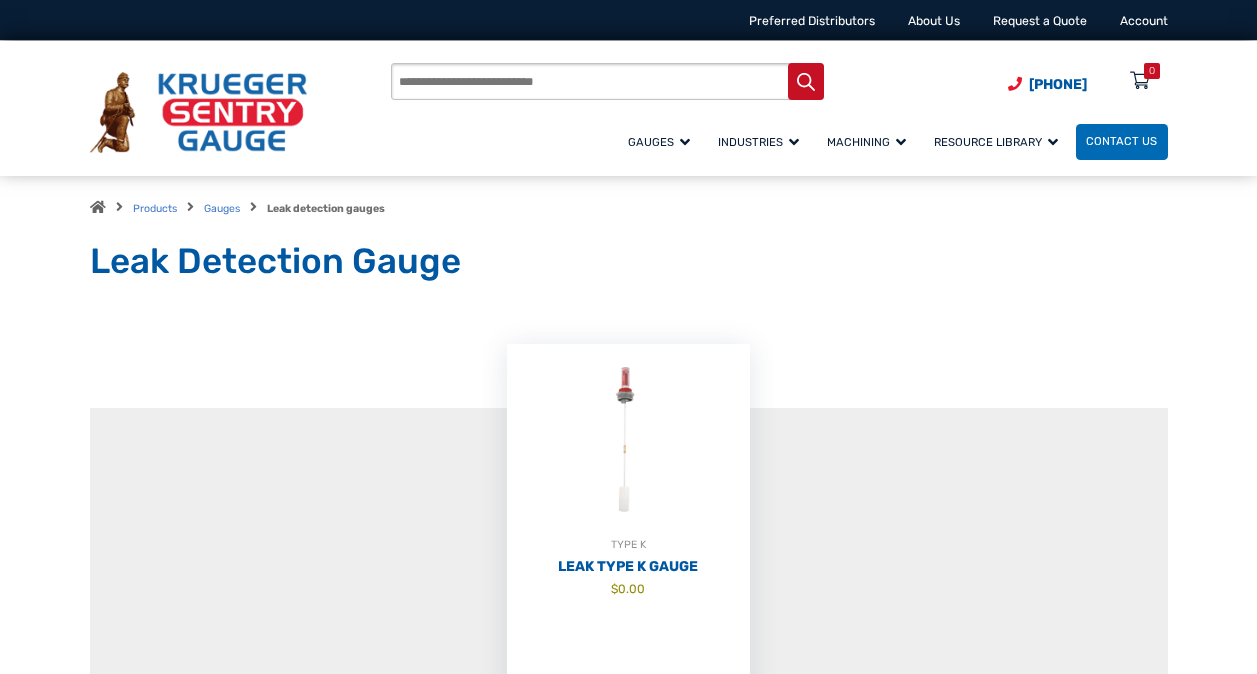 scroll, scrollTop: 0, scrollLeft: 0, axis: both 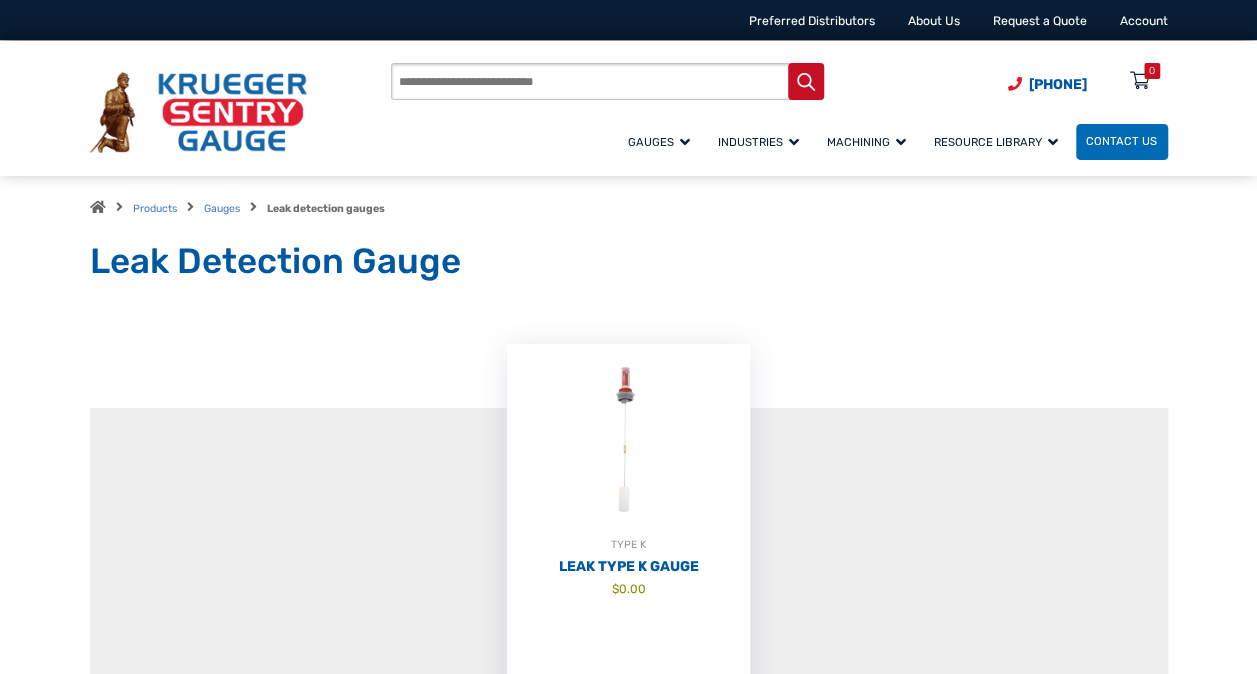 click on "Products search" at bounding box center (607, 81) 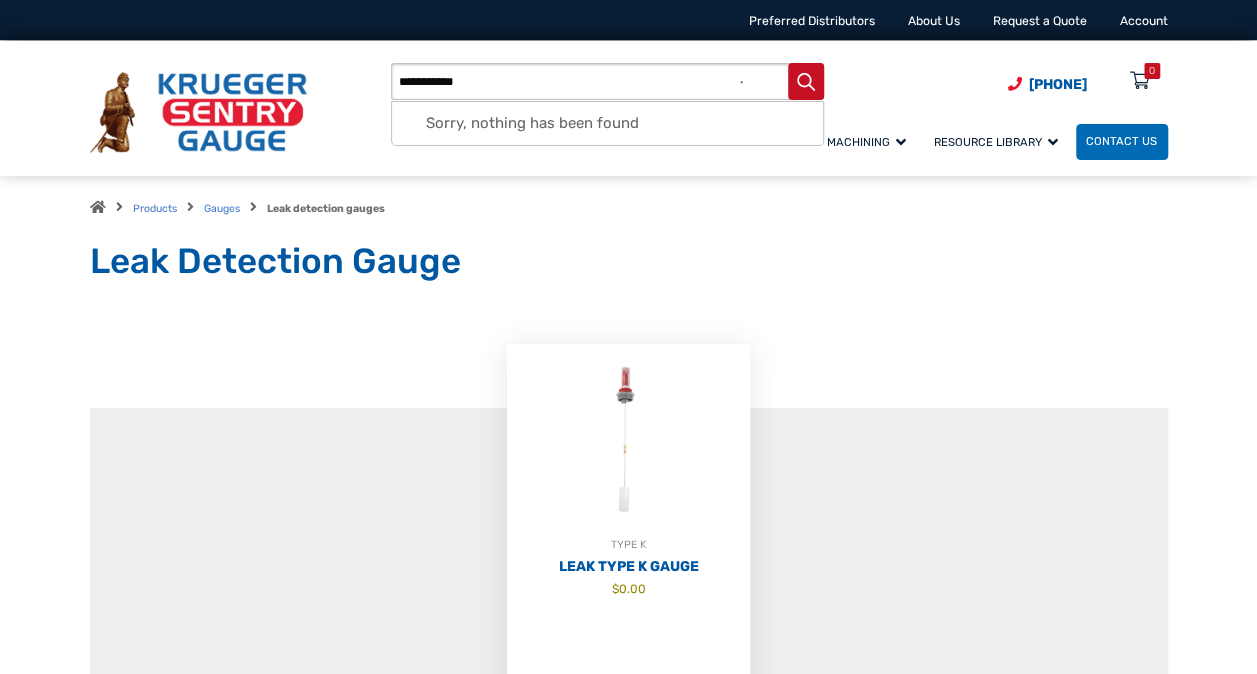 type on "**********" 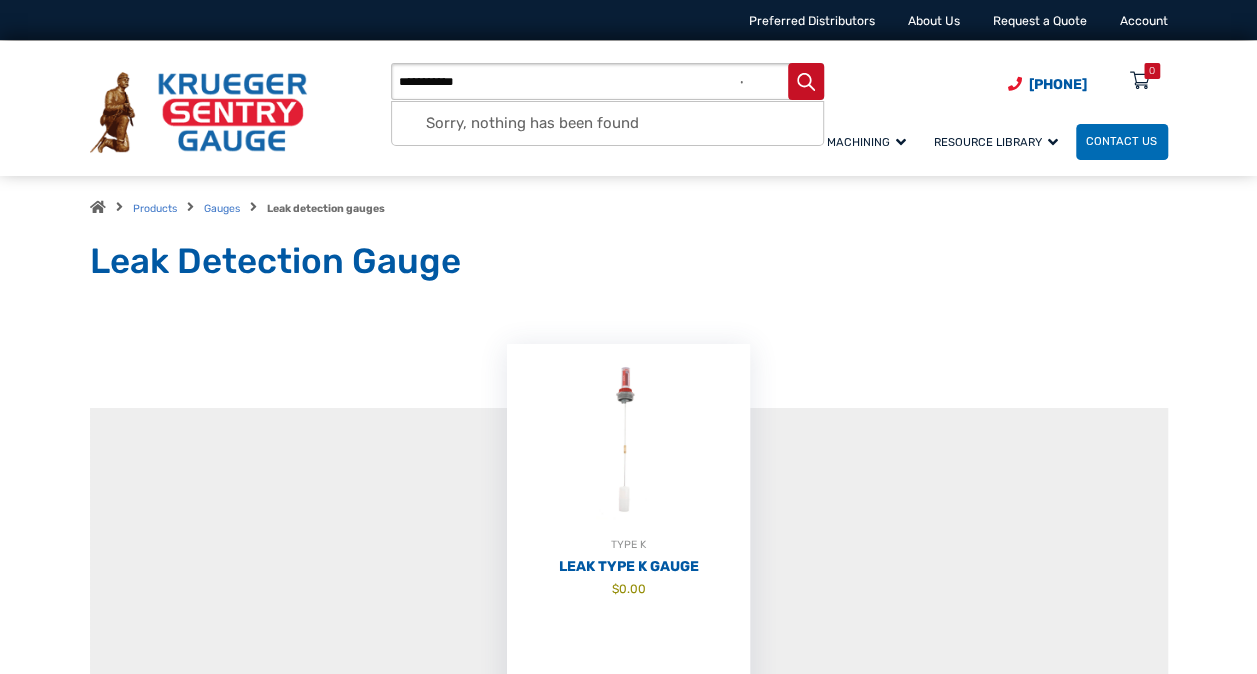 click at bounding box center (806, 81) 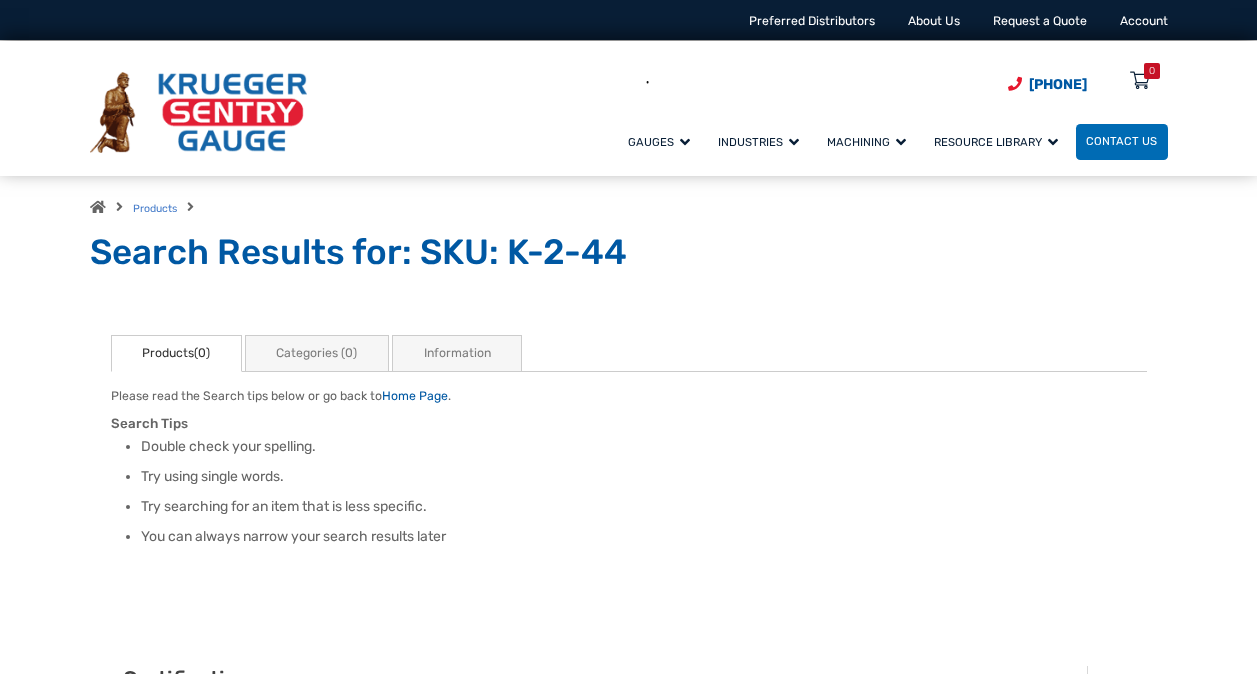 scroll, scrollTop: 0, scrollLeft: 0, axis: both 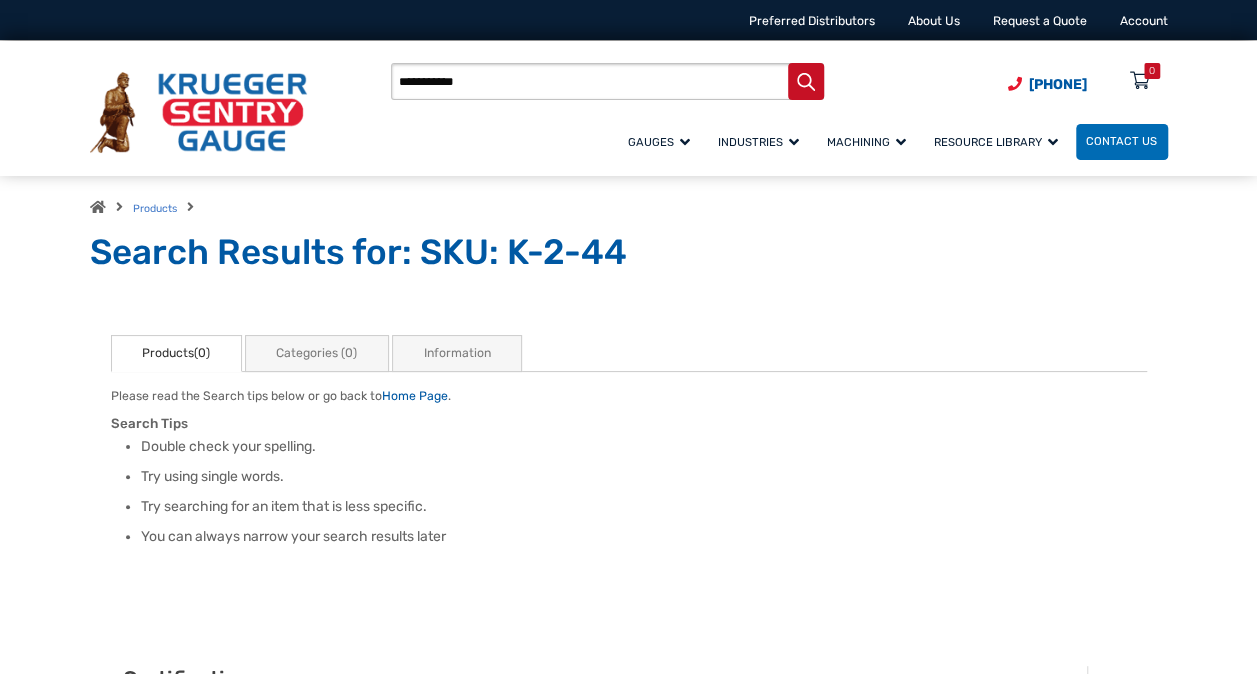 click on "**********" at bounding box center [607, 81] 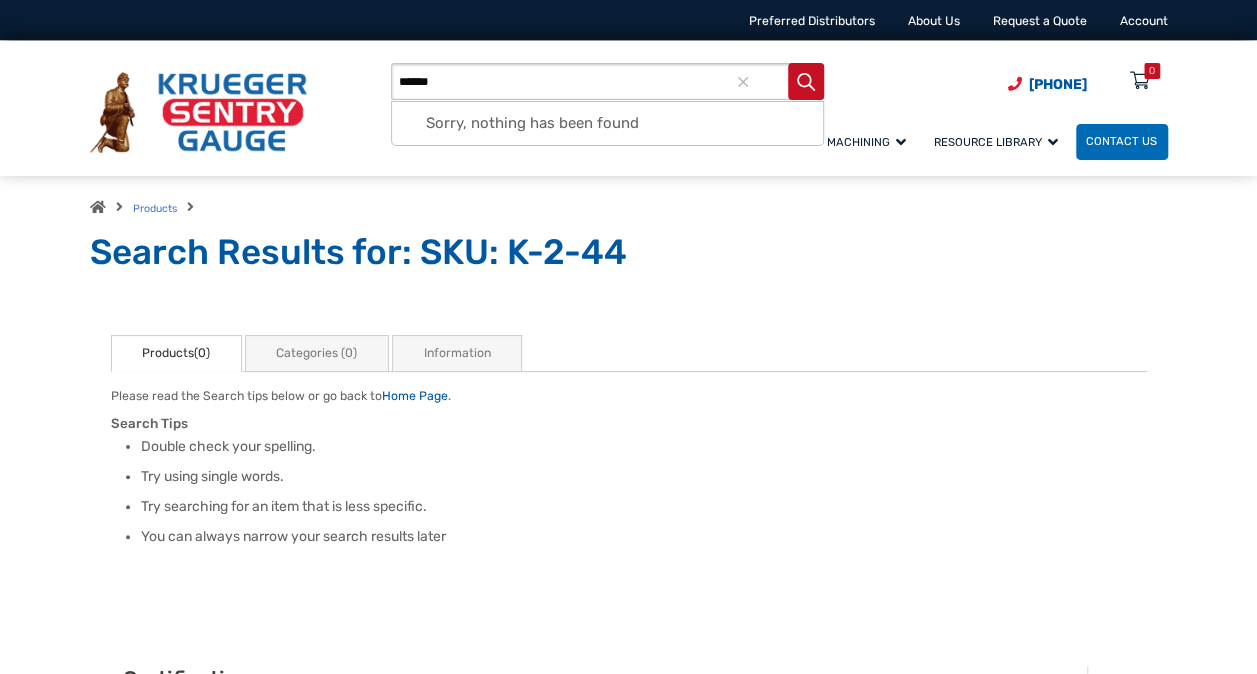 type on "******" 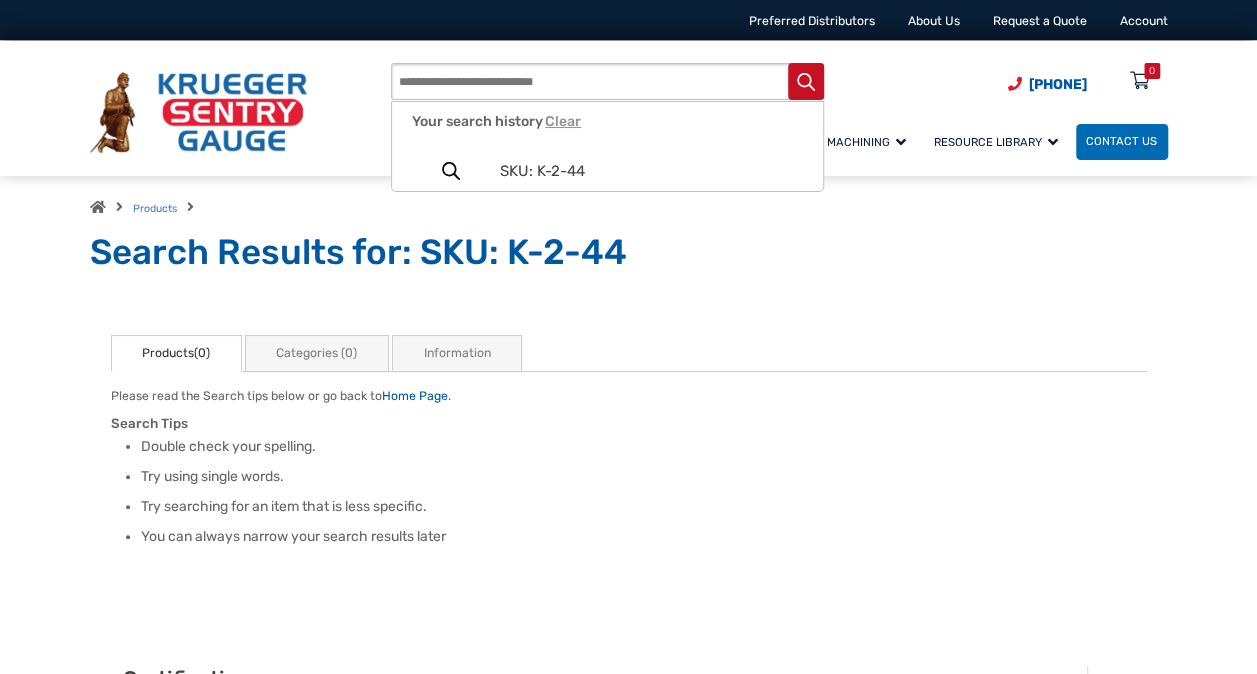 click on "Clear" at bounding box center (563, 121) 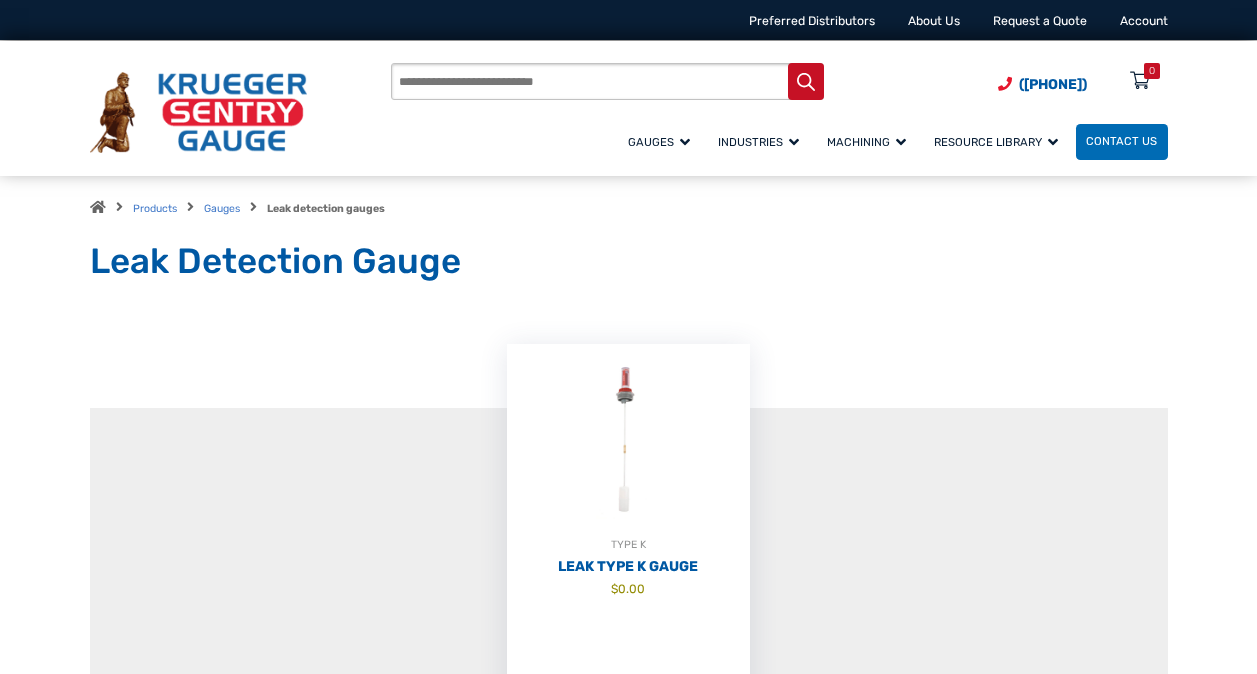 scroll, scrollTop: 0, scrollLeft: 0, axis: both 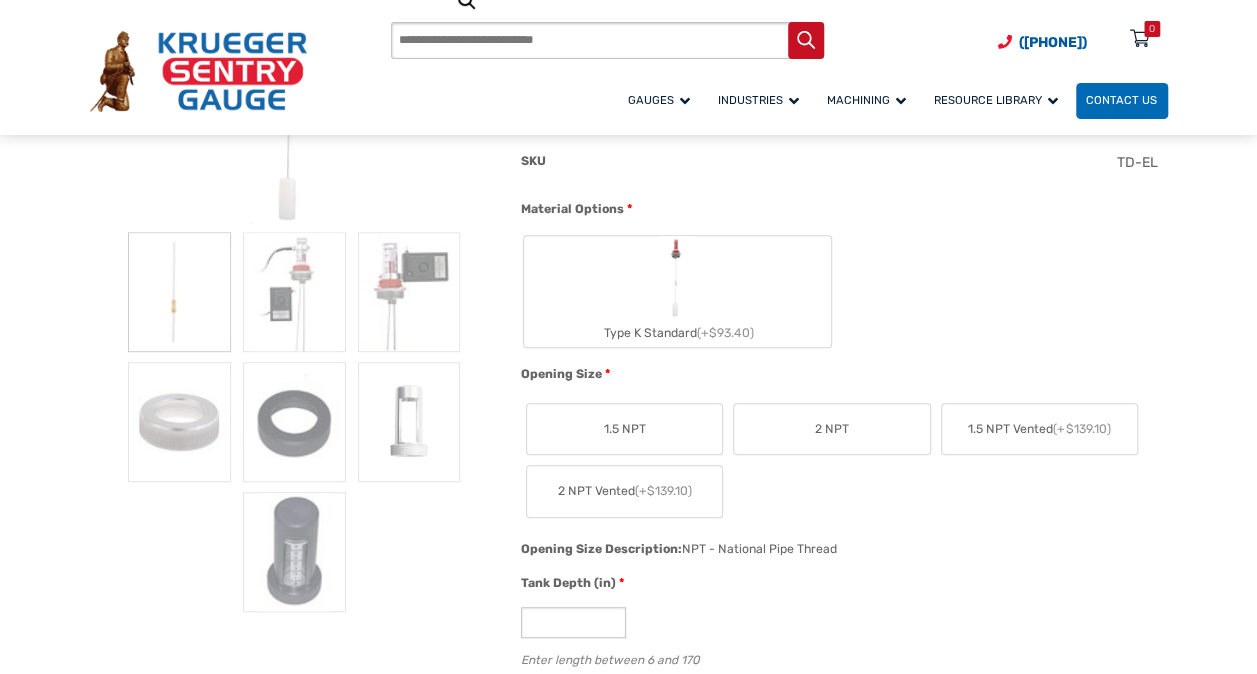 click on "1.5 NPT" at bounding box center (624, 429) 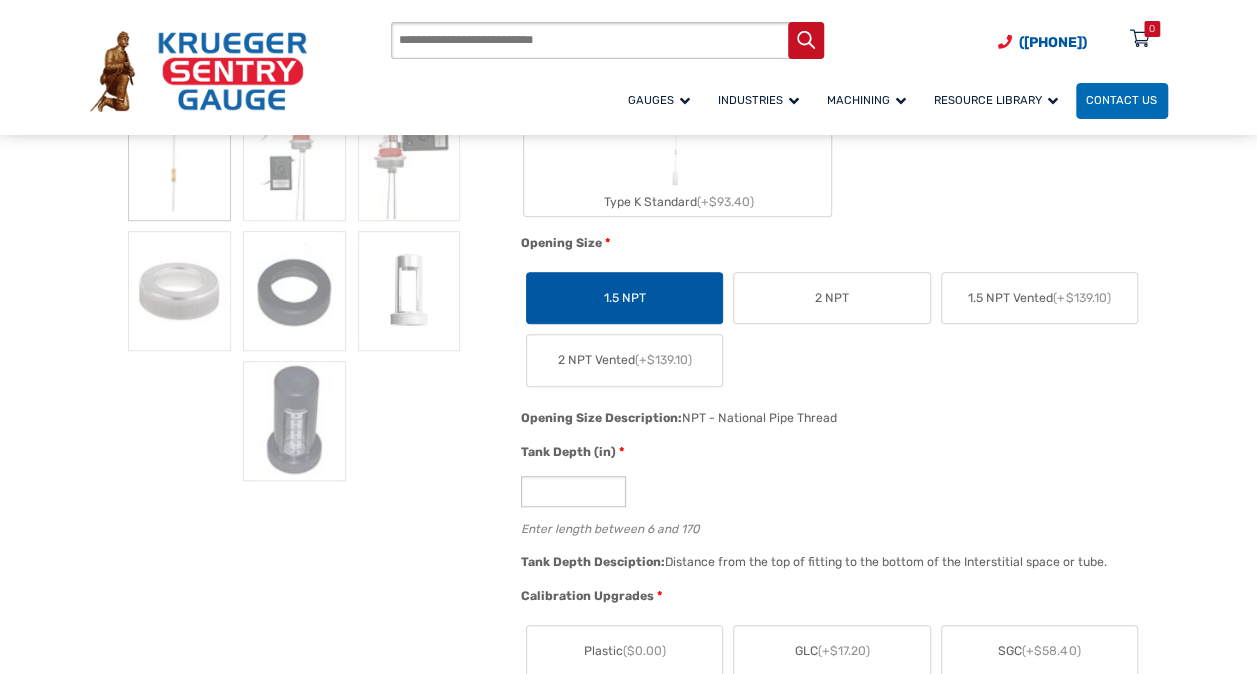 scroll, scrollTop: 500, scrollLeft: 0, axis: vertical 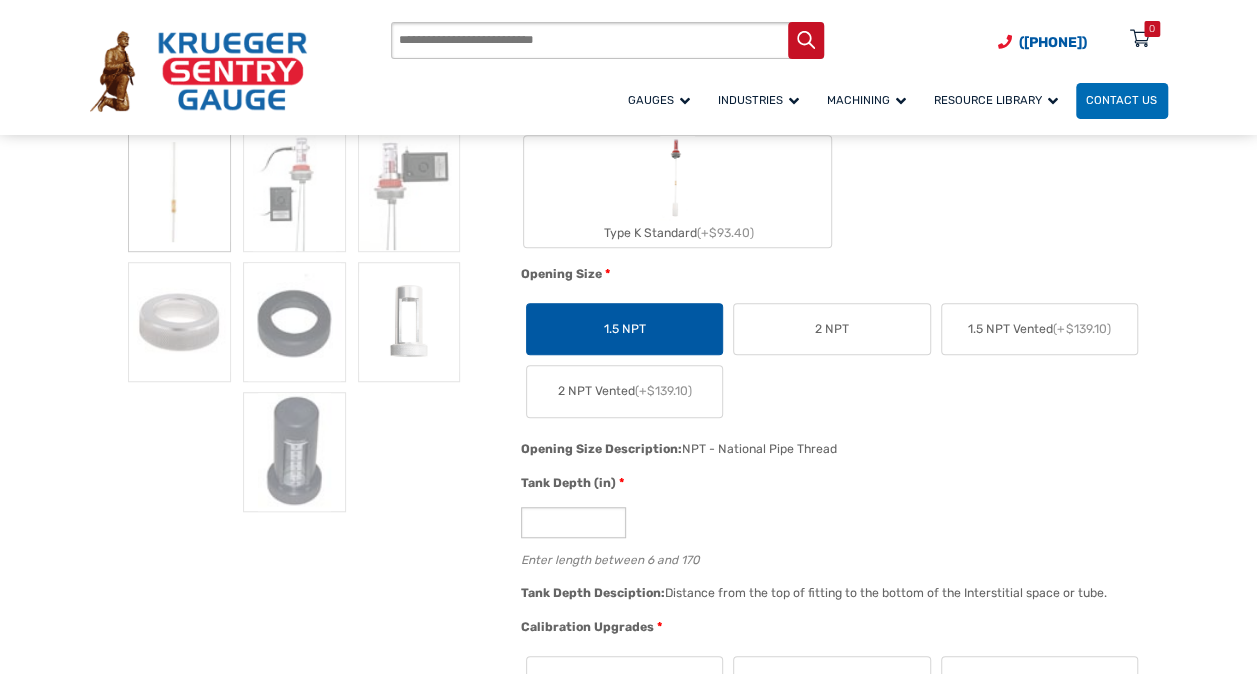 click on "Opening Size   * 1.5 NPT   2 NPT  1.5 NPT Vented  (+$139.10) 2 NPT Vented  (+$139.10)" at bounding box center (839, 351) 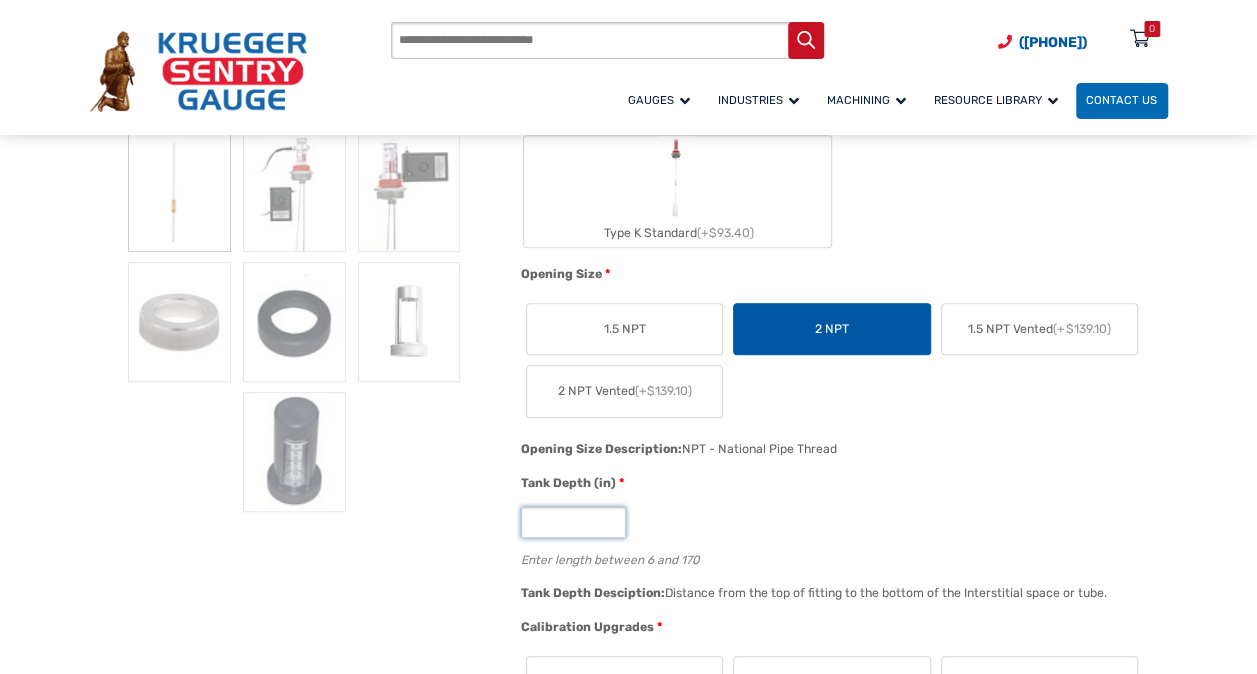 click on "*" at bounding box center [573, 522] 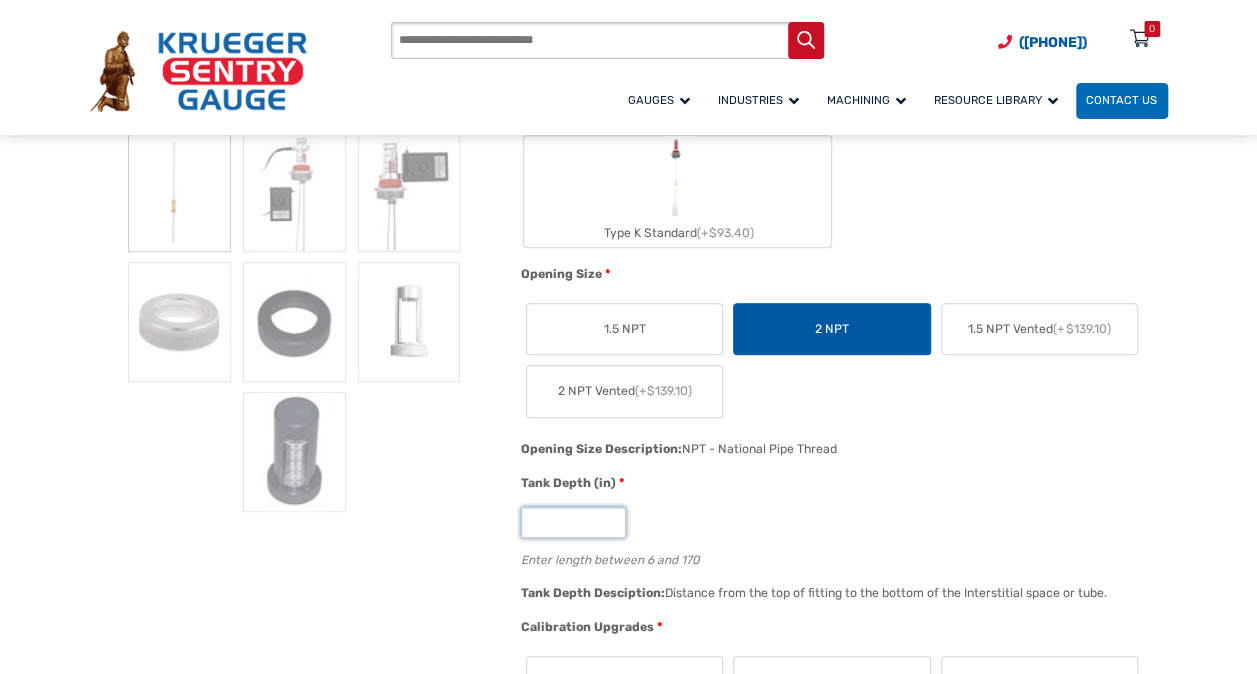 click on "*" at bounding box center (573, 522) 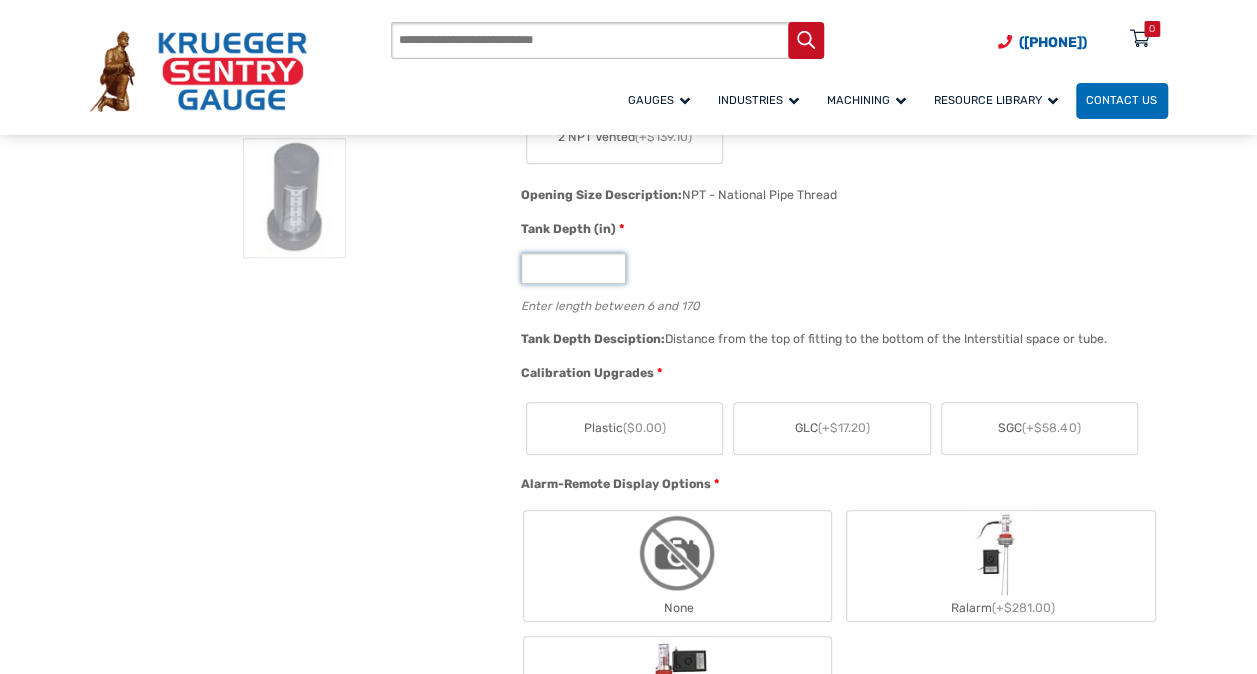 scroll, scrollTop: 800, scrollLeft: 0, axis: vertical 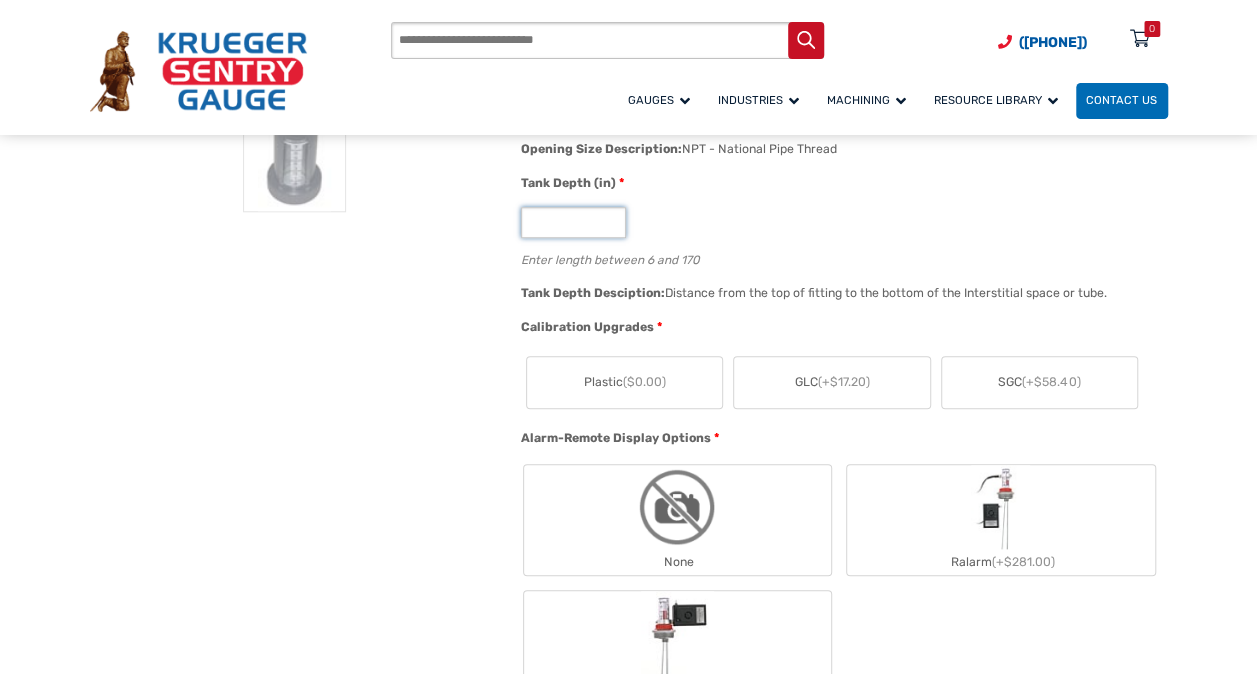 type on "**" 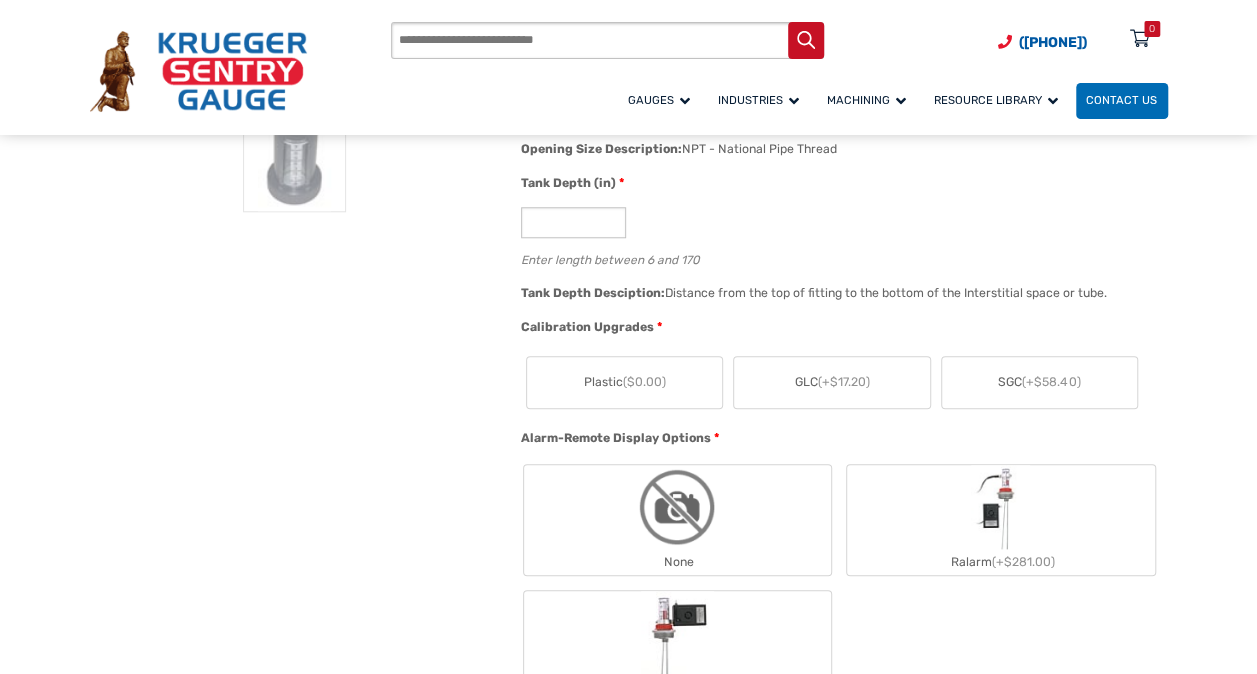 click on "Plastic  ($0.00)" at bounding box center (624, 382) 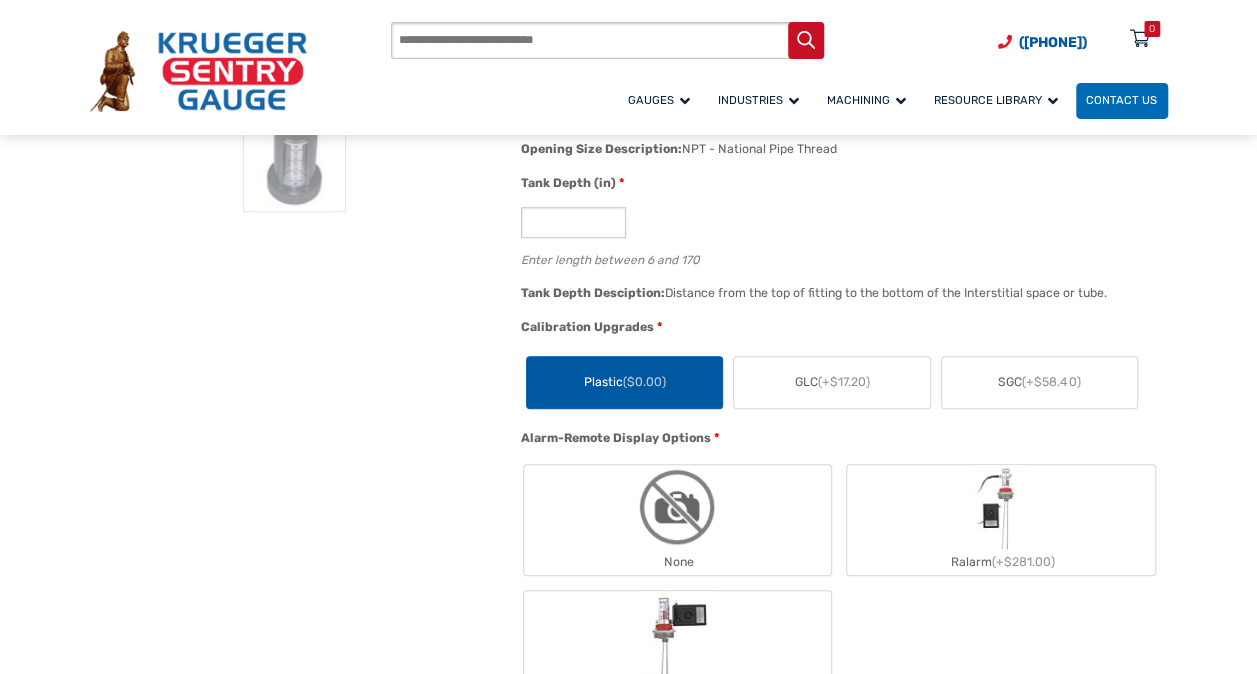 scroll, scrollTop: 1000, scrollLeft: 0, axis: vertical 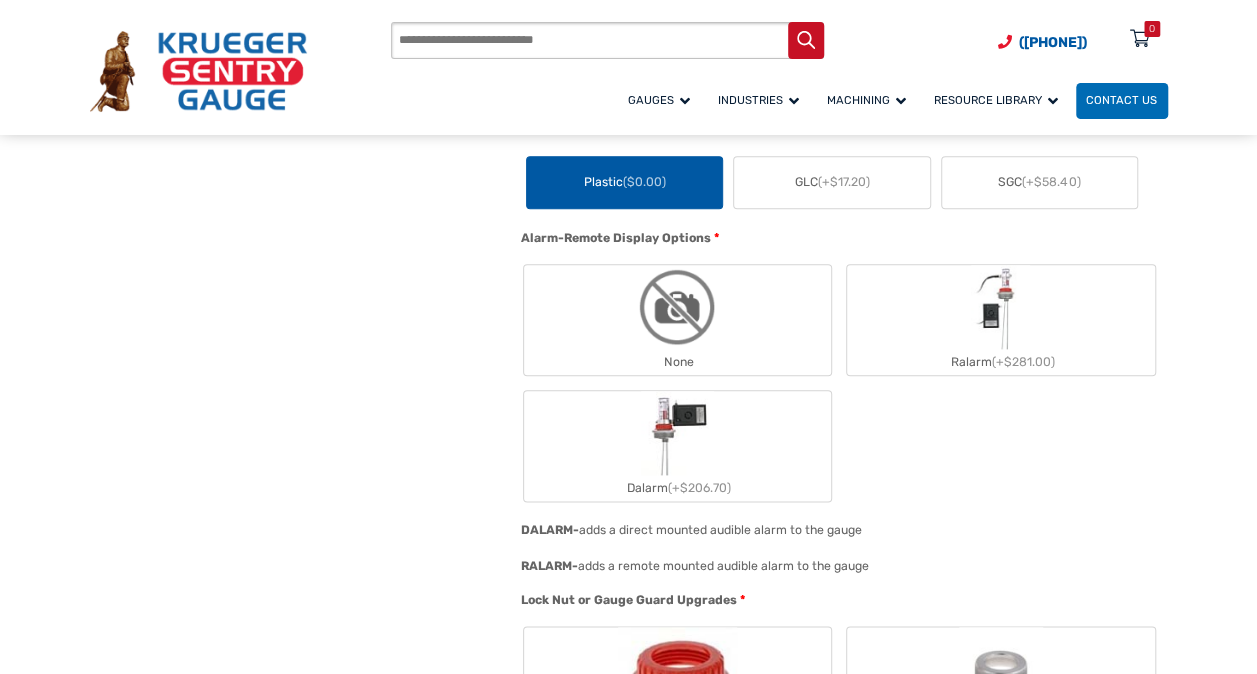 click at bounding box center [677, 433] 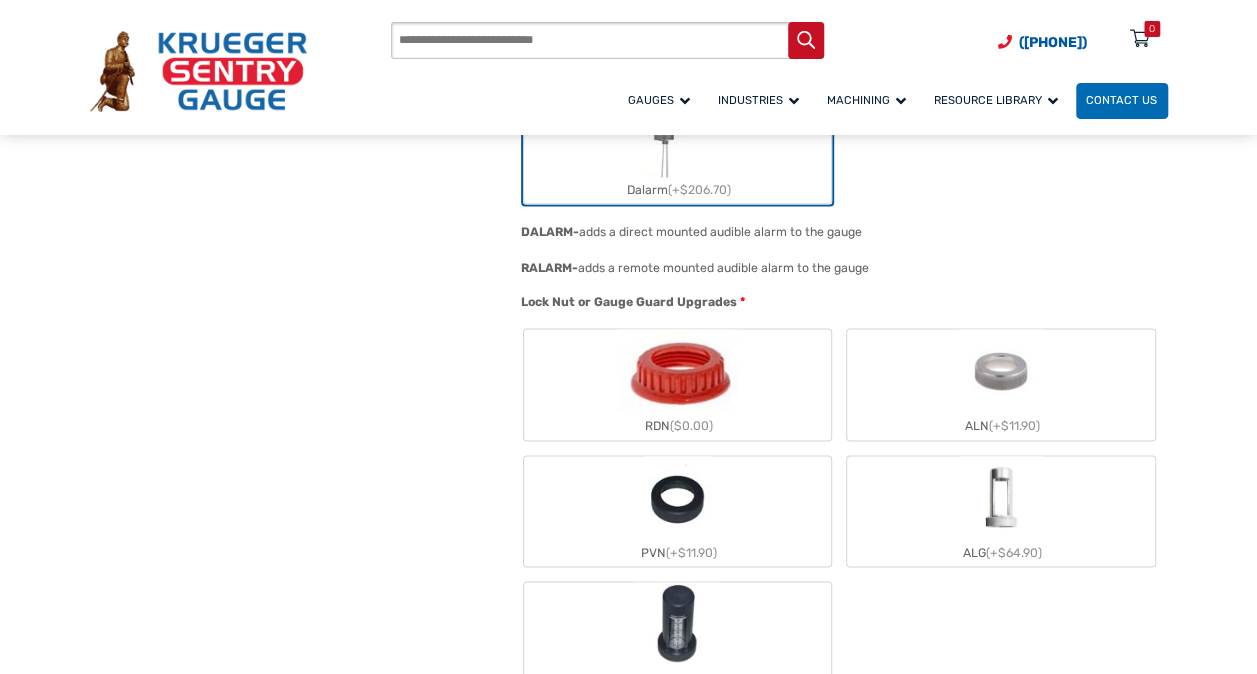 scroll, scrollTop: 1300, scrollLeft: 0, axis: vertical 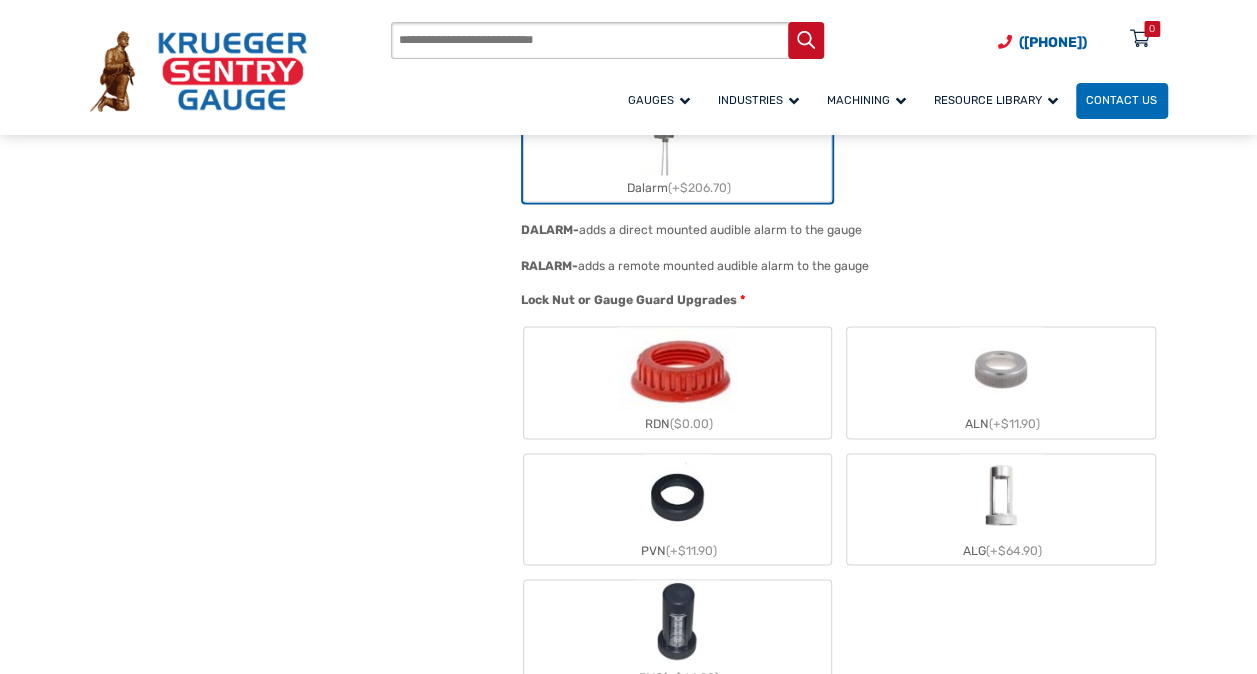 click at bounding box center (677, 369) 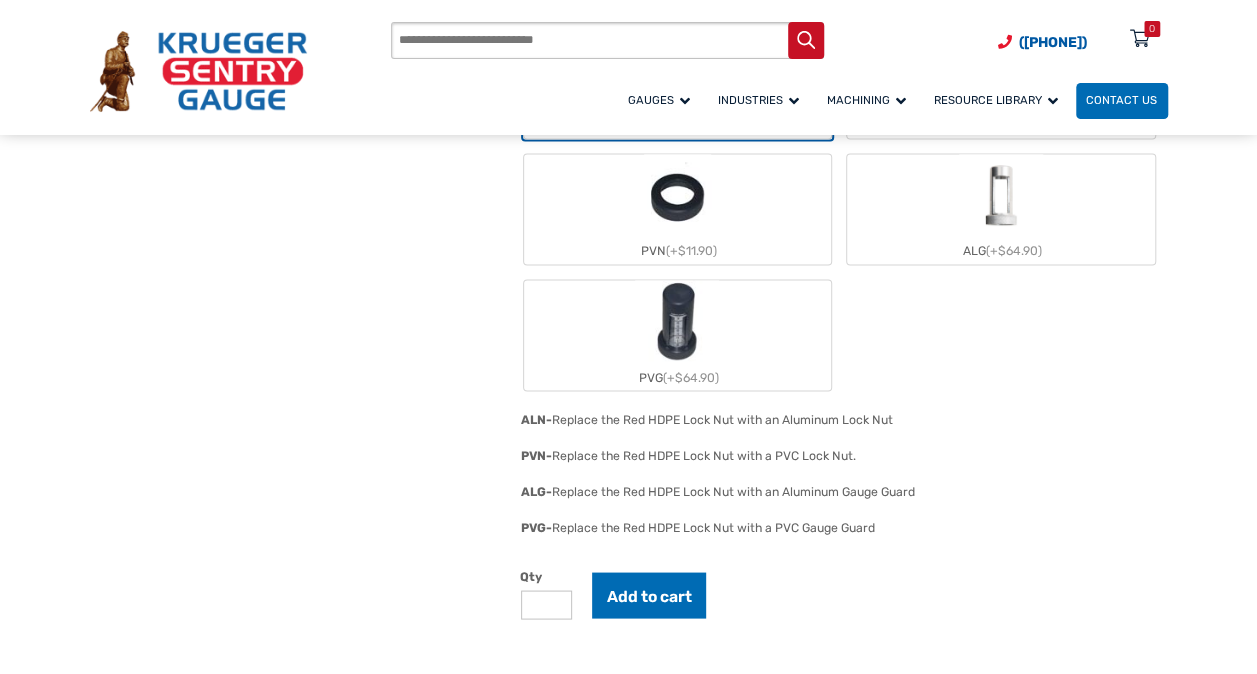 scroll, scrollTop: 1700, scrollLeft: 0, axis: vertical 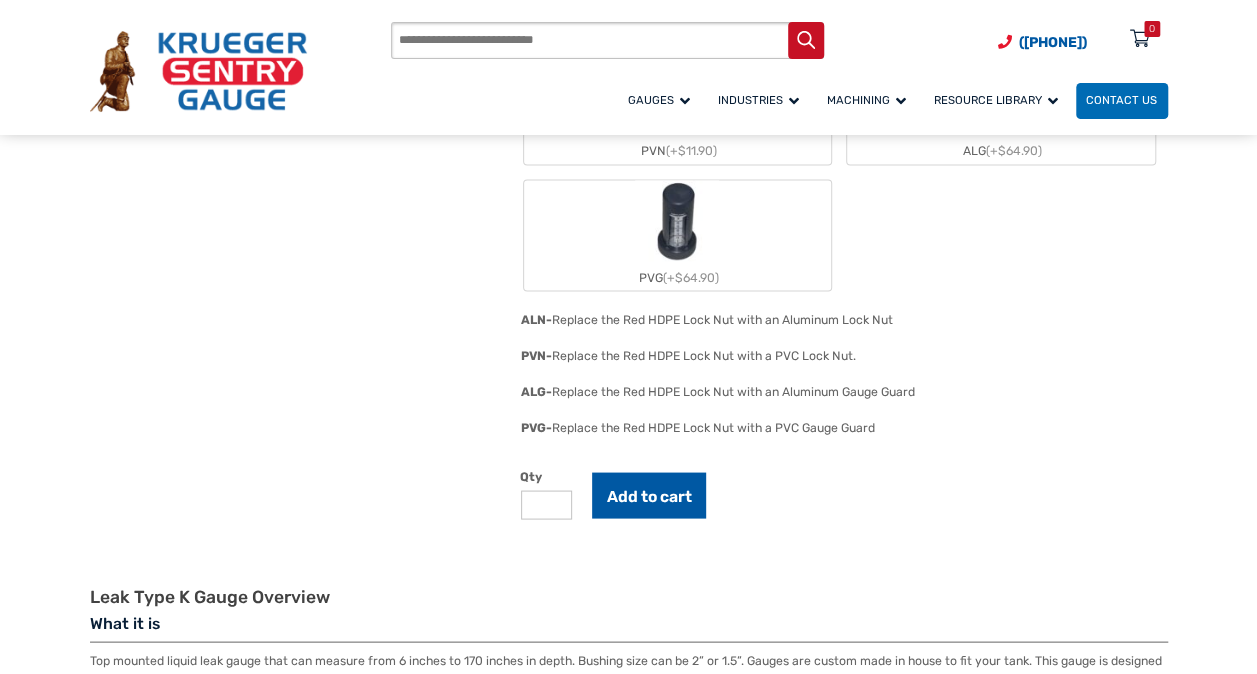 click on "Add to cart" at bounding box center [649, 495] 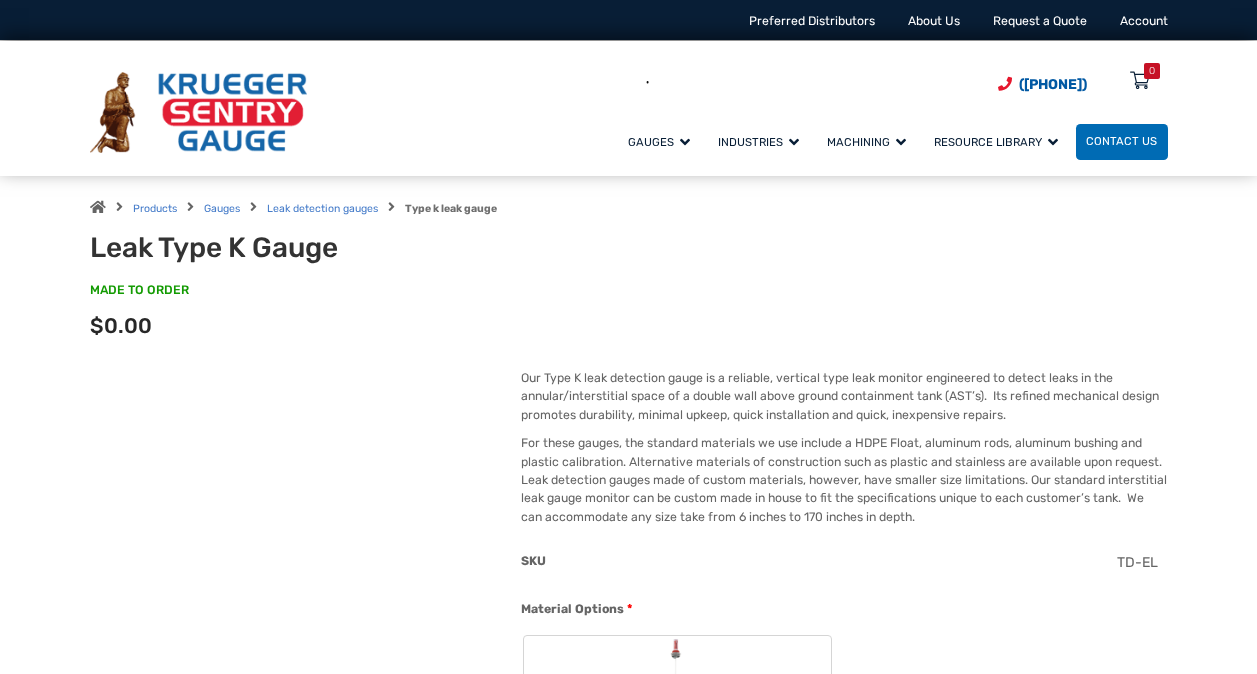 scroll, scrollTop: 0, scrollLeft: 0, axis: both 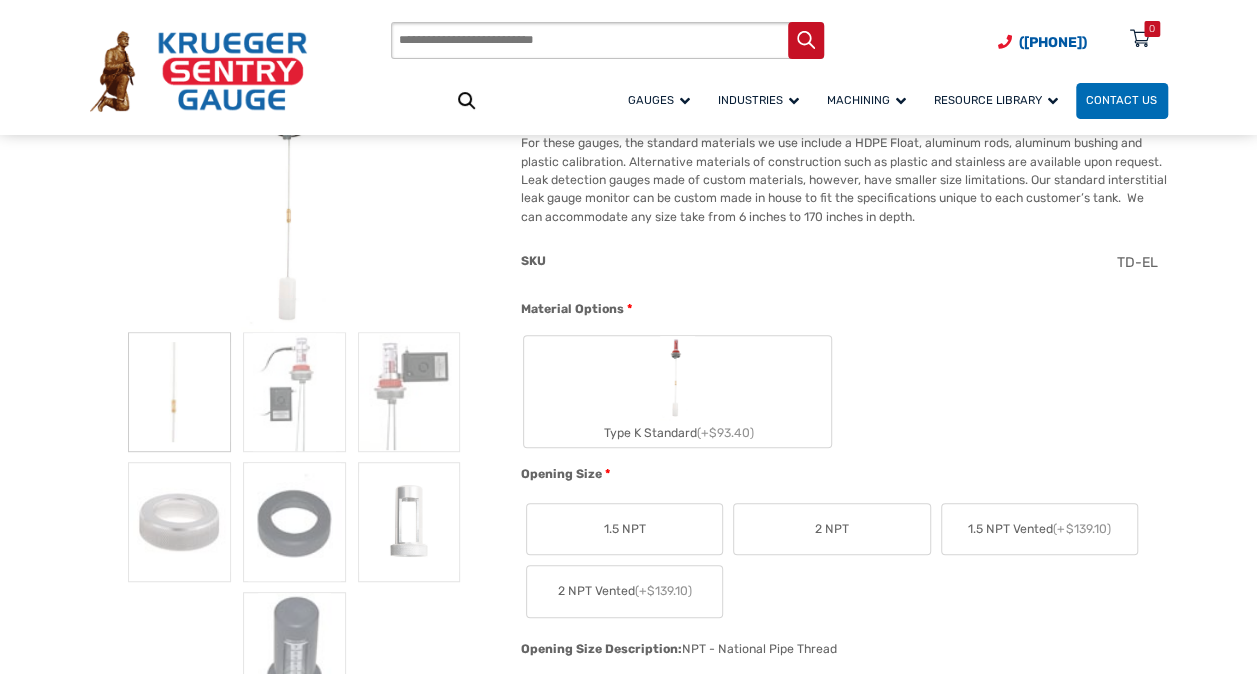 click on "Type K Standard  (+$93.40)" at bounding box center [839, 391] 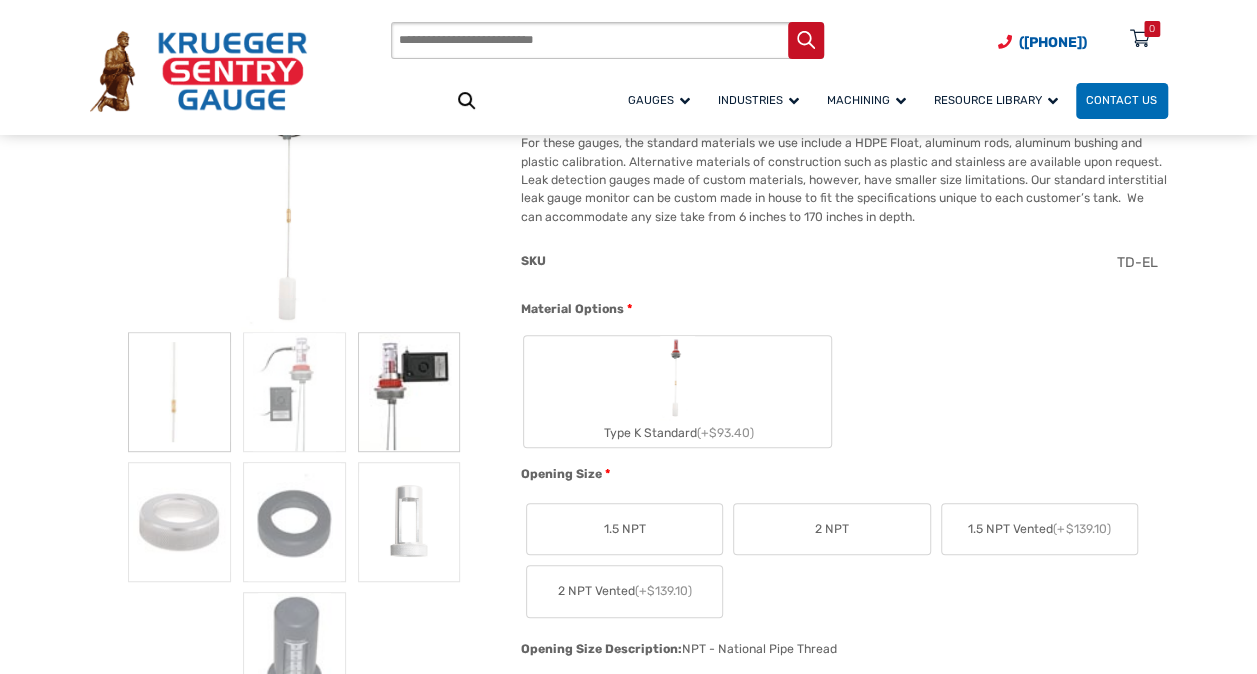 click at bounding box center [409, 392] 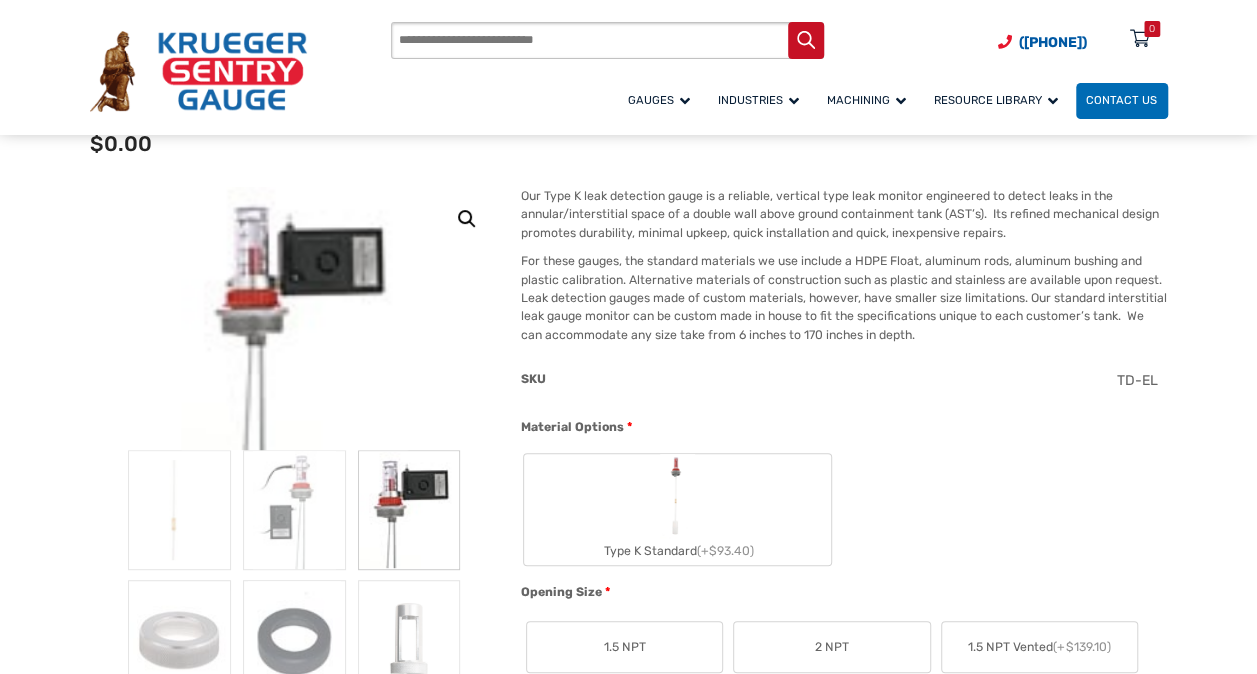 scroll, scrollTop: 400, scrollLeft: 0, axis: vertical 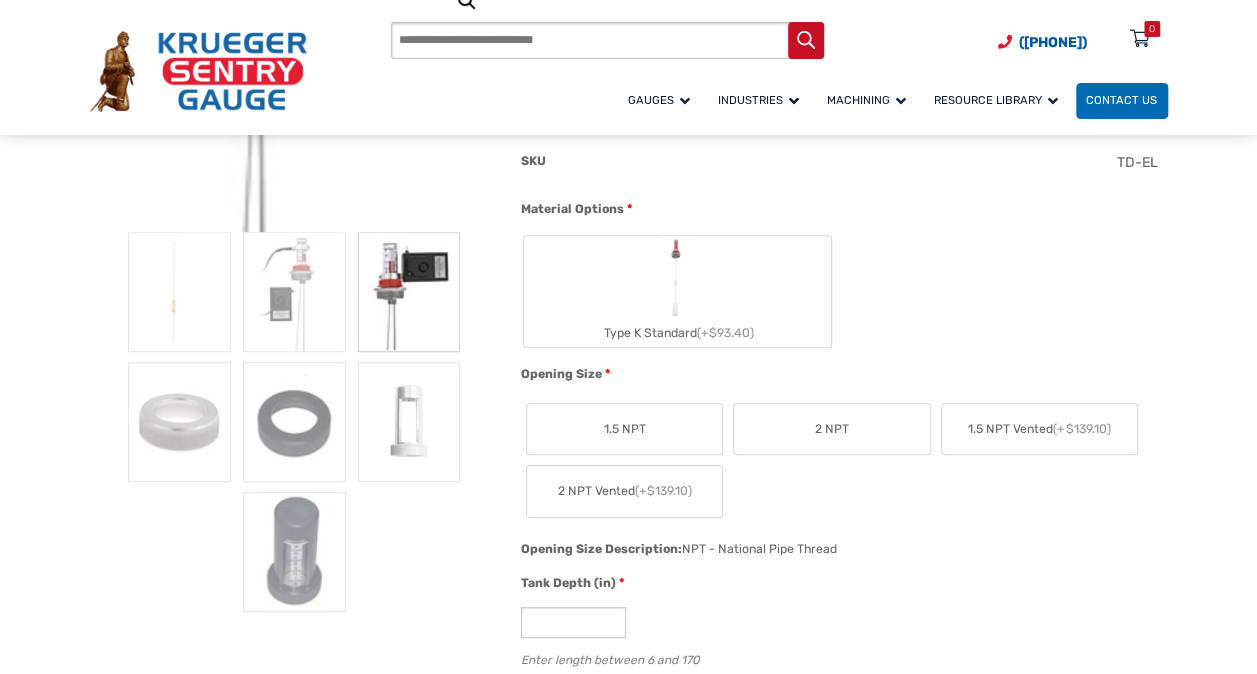 click at bounding box center [677, 278] 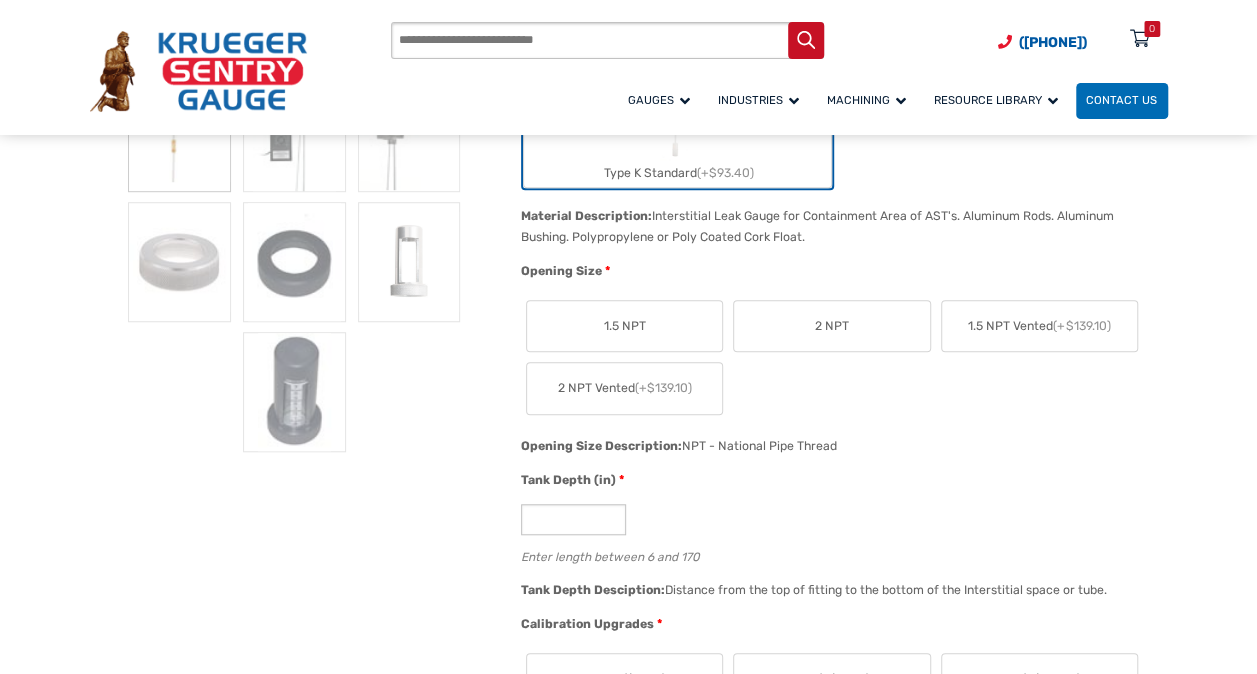 scroll, scrollTop: 600, scrollLeft: 0, axis: vertical 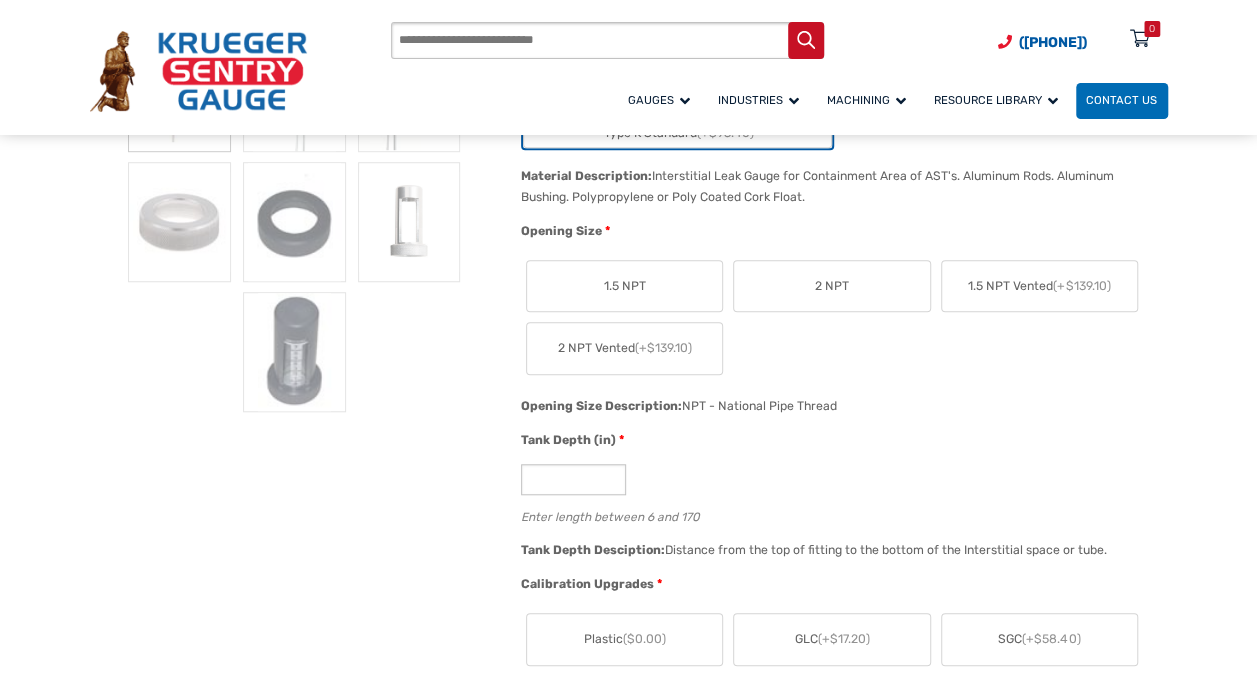 click on "2 NPT" at bounding box center (832, 286) 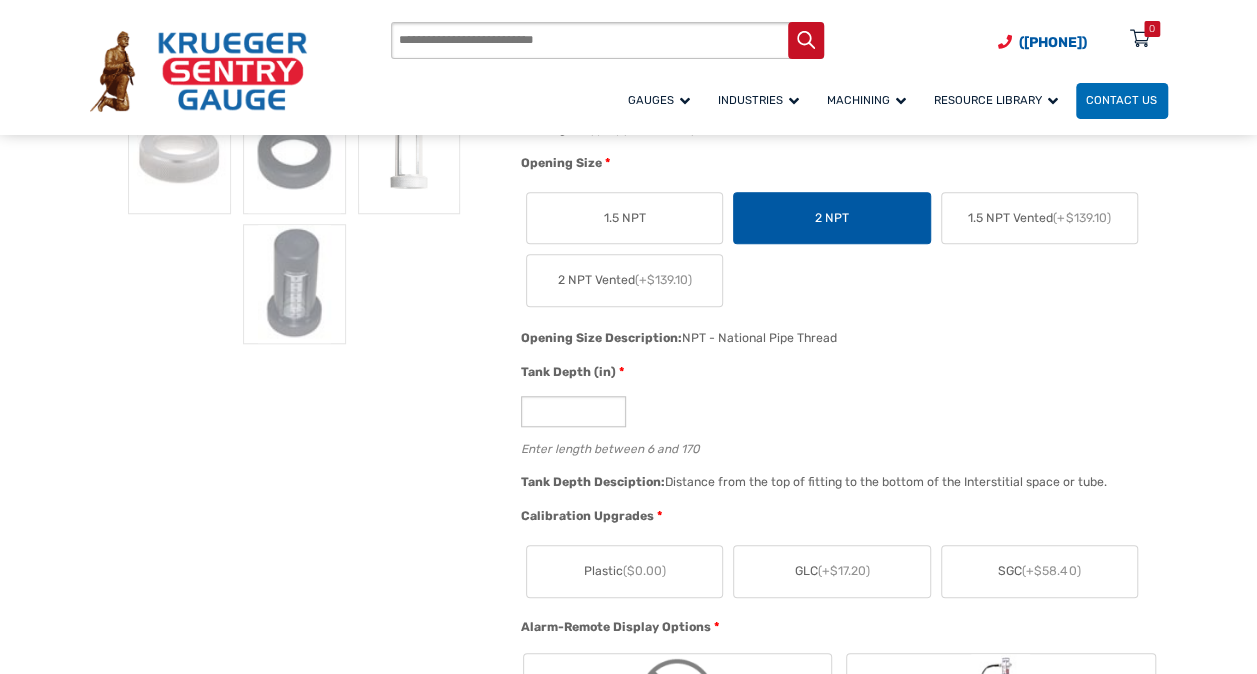 scroll, scrollTop: 700, scrollLeft: 0, axis: vertical 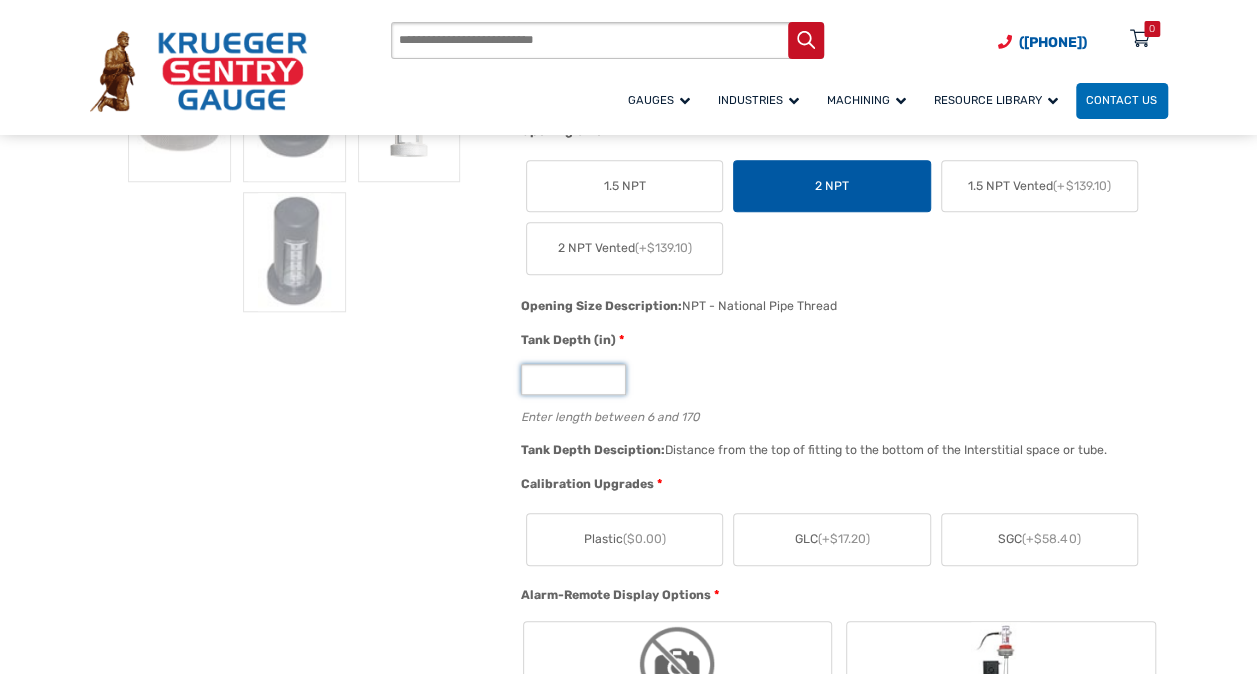 drag, startPoint x: 558, startPoint y: 378, endPoint x: 508, endPoint y: 378, distance: 50 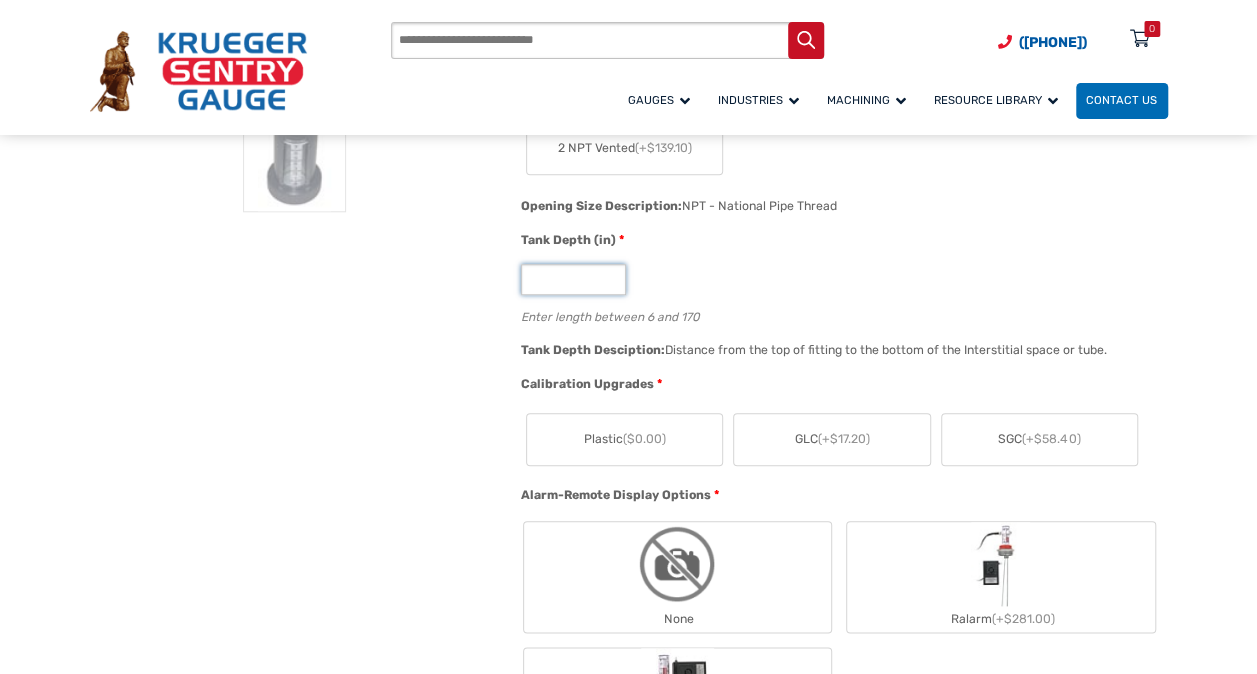 type on "**" 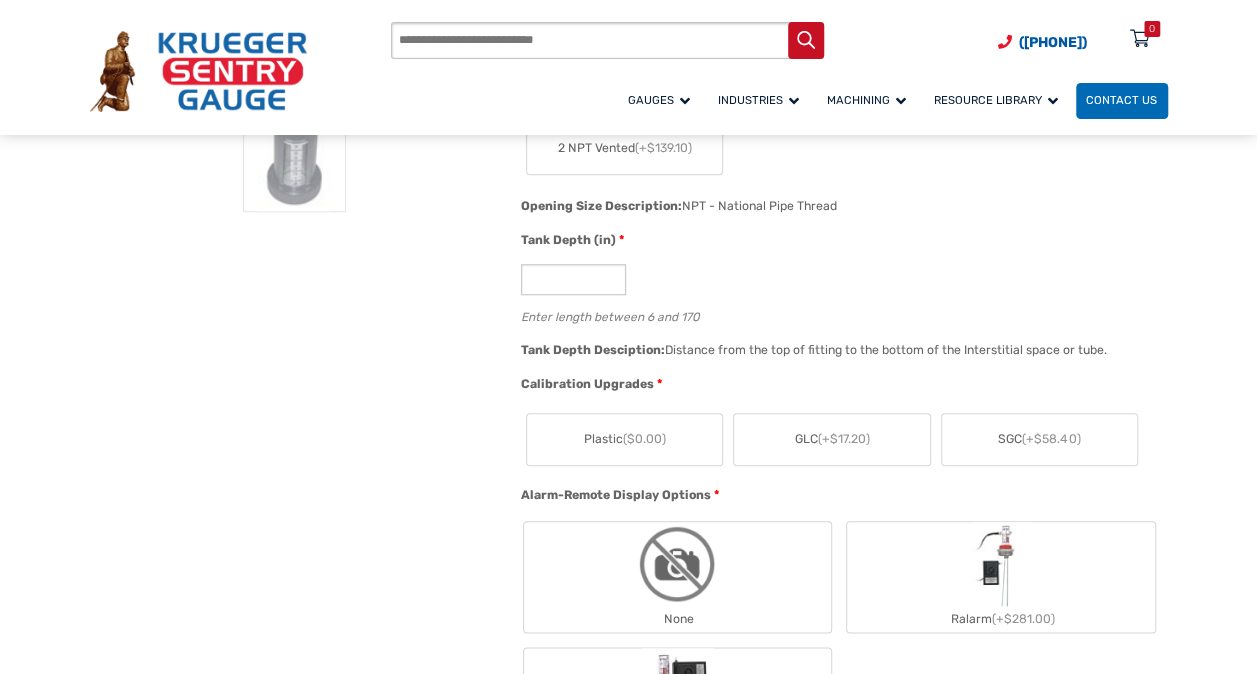 click on "($0.00)" at bounding box center [643, 439] 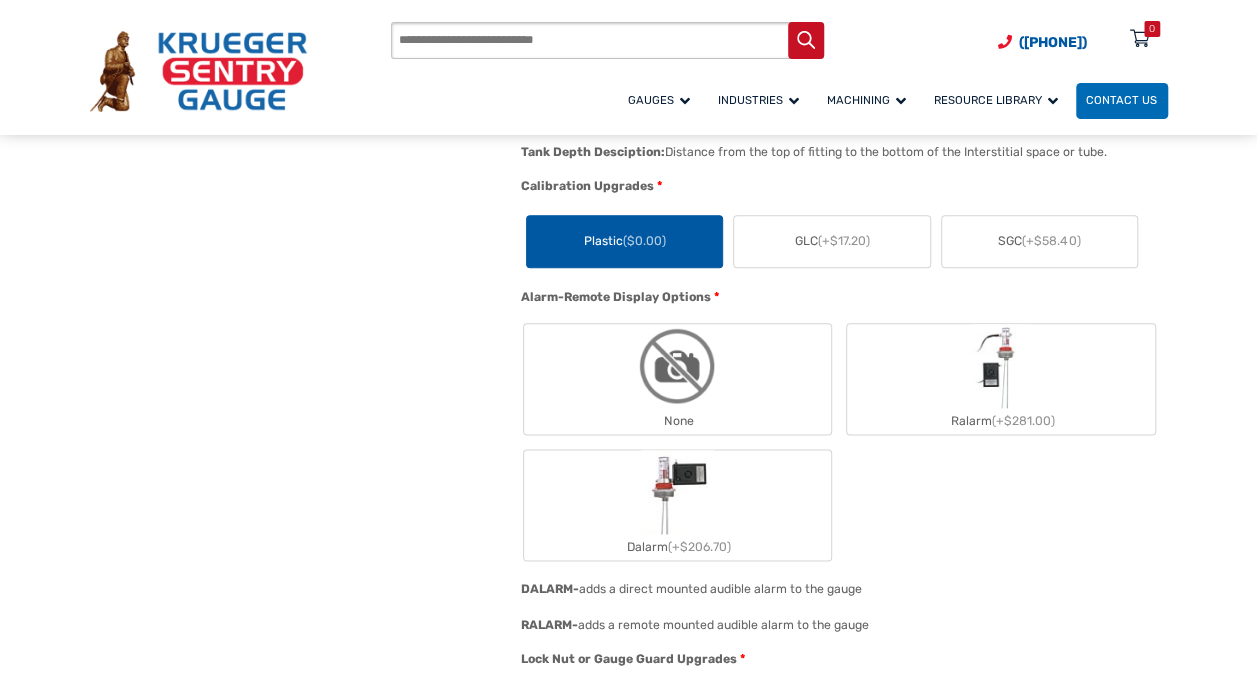 scroll, scrollTop: 1000, scrollLeft: 0, axis: vertical 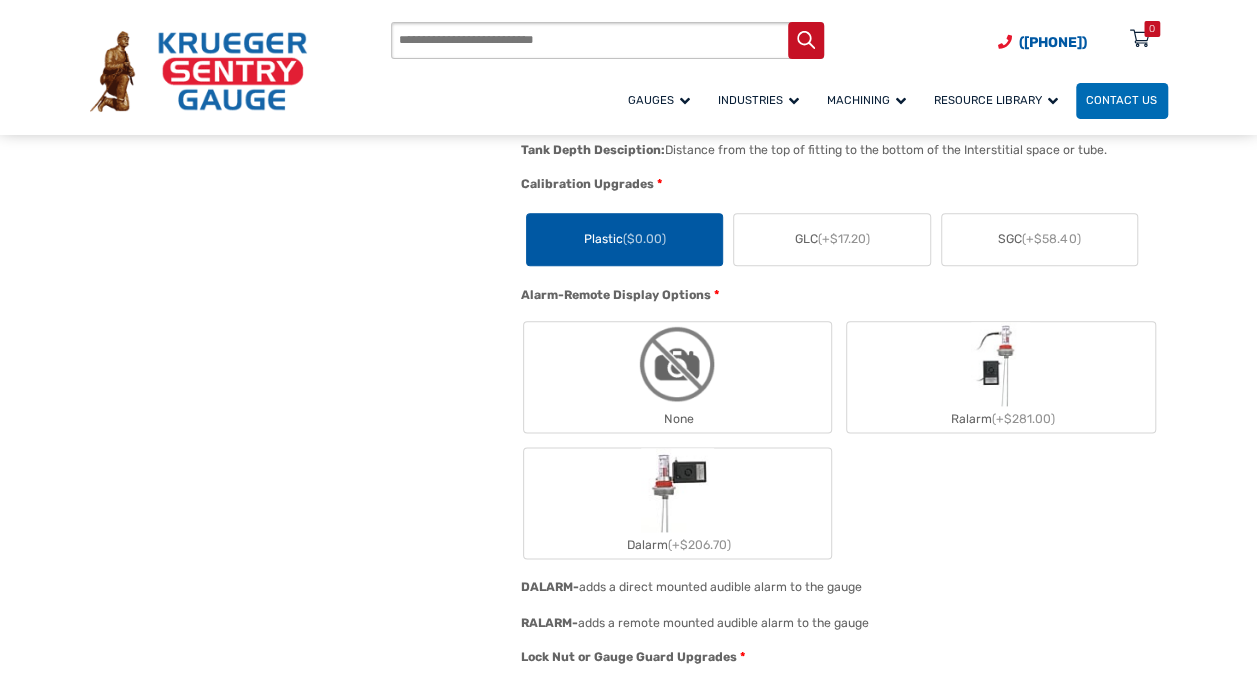 click on "Dalarm  (+$206.70)" at bounding box center [677, 503] 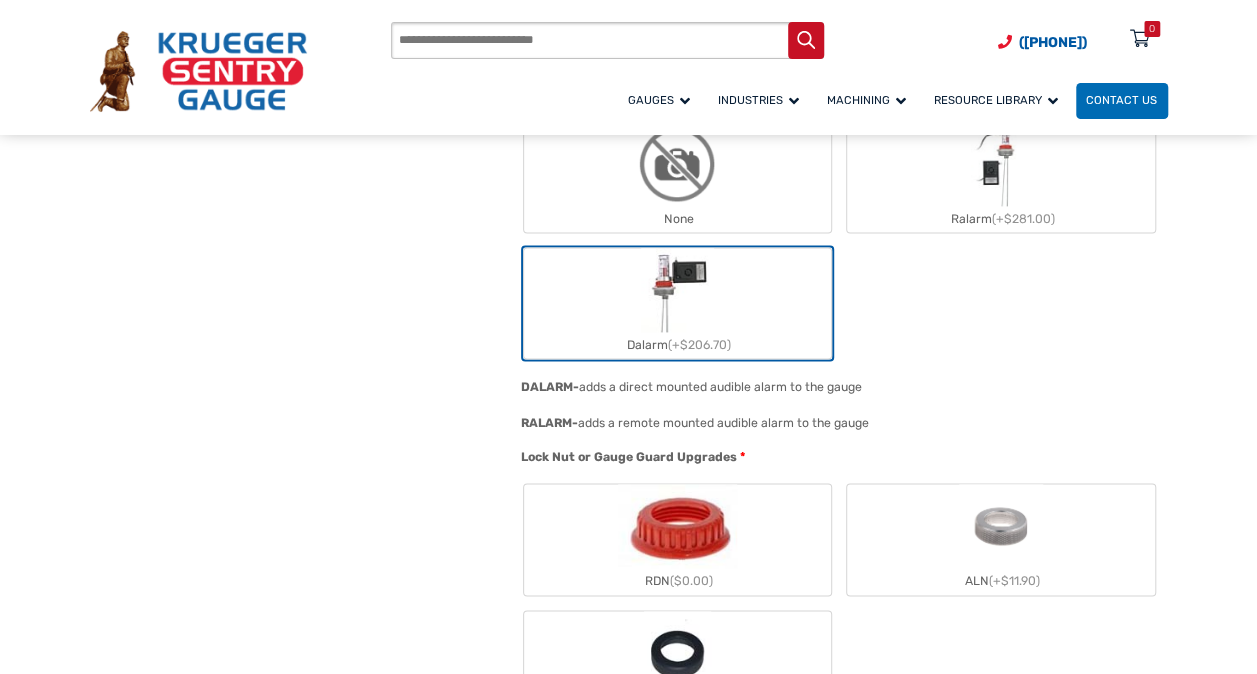 scroll, scrollTop: 1300, scrollLeft: 0, axis: vertical 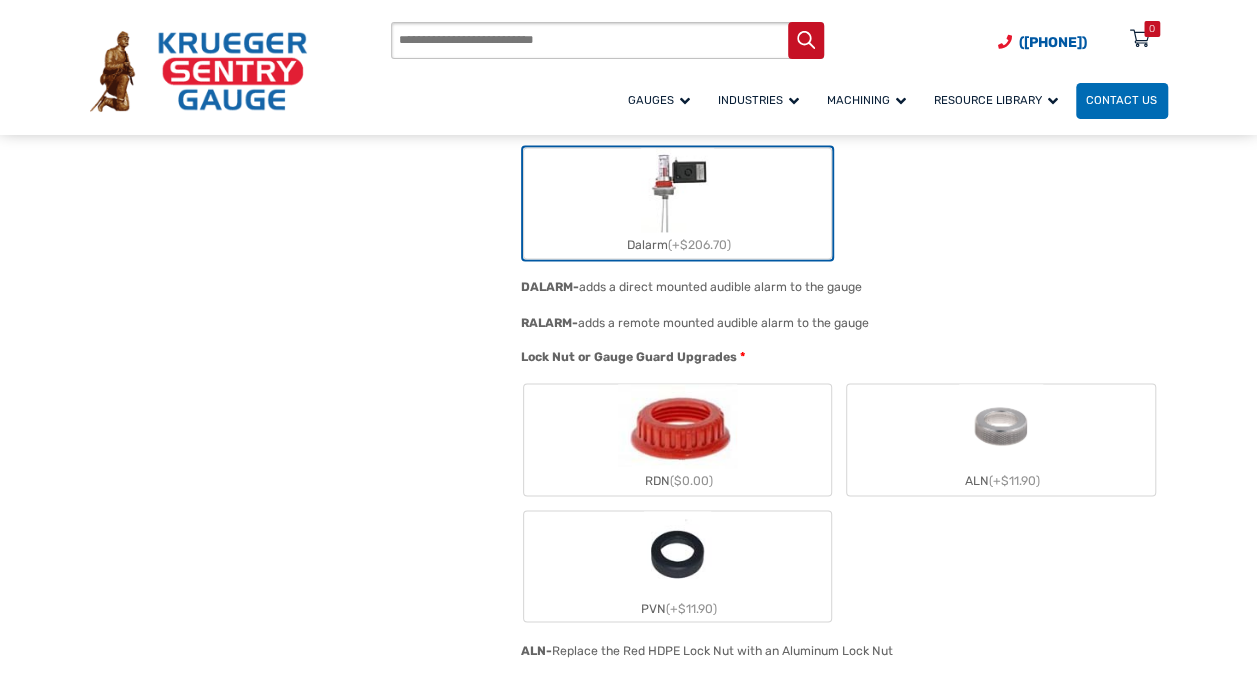 click at bounding box center (677, 426) 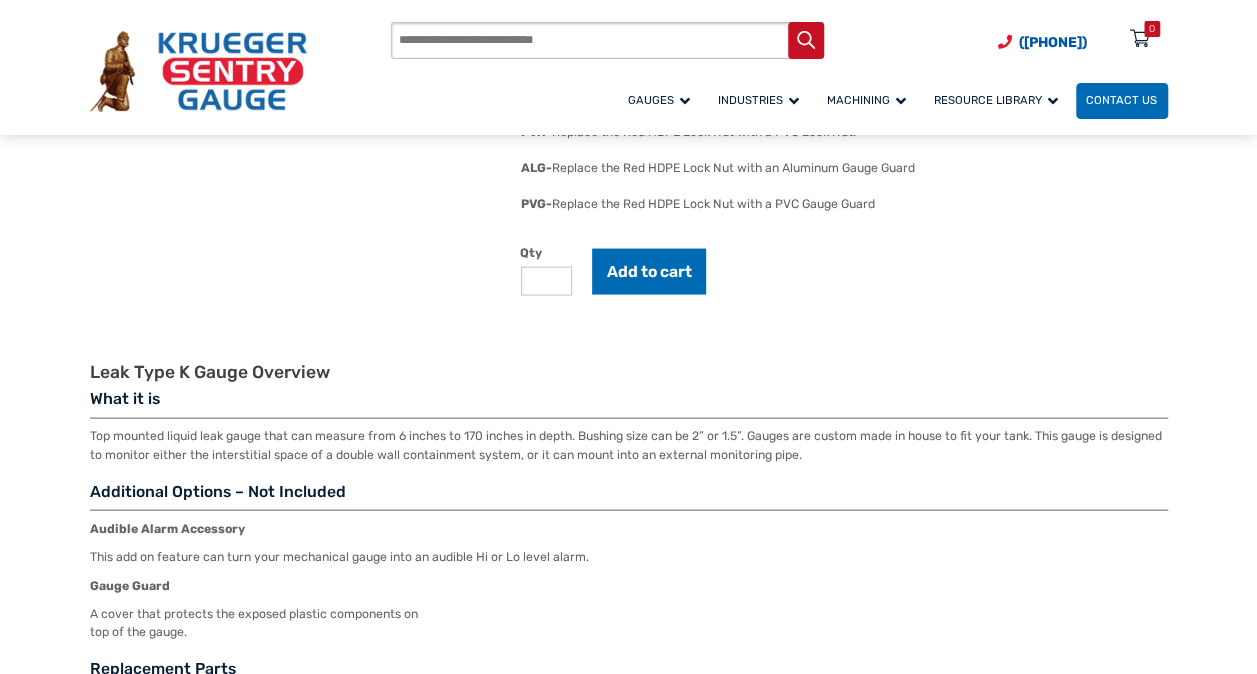 scroll, scrollTop: 1900, scrollLeft: 0, axis: vertical 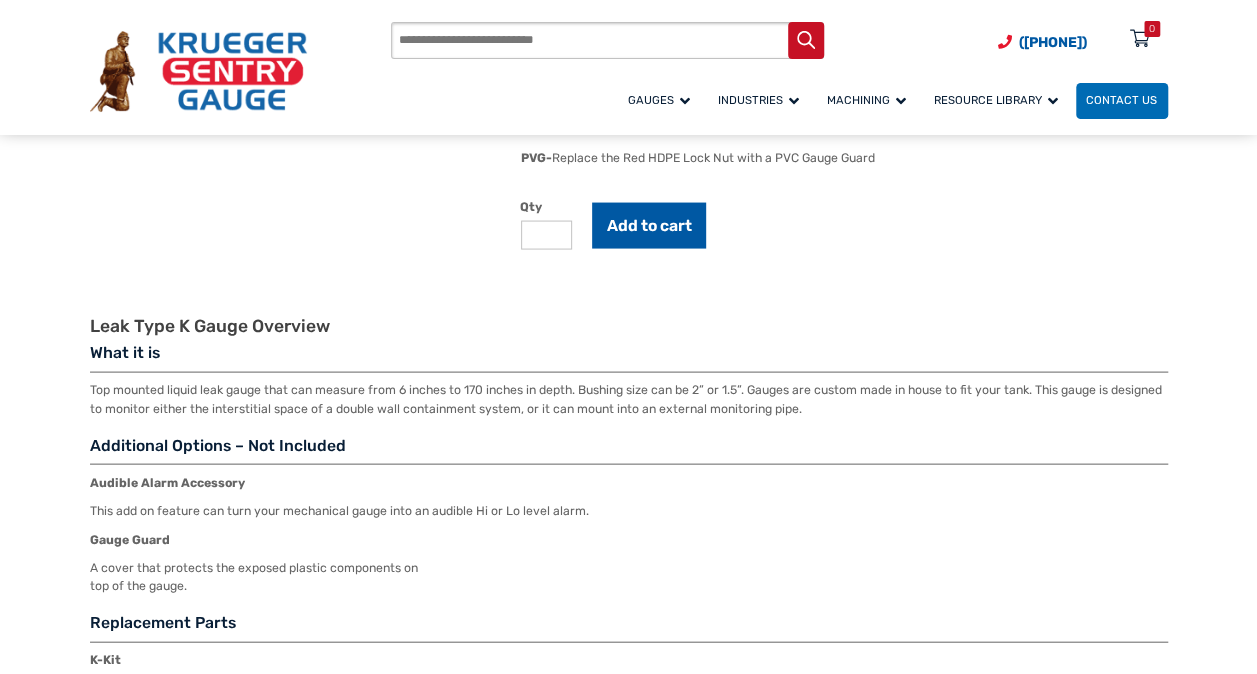 click on "Add to cart" at bounding box center (649, 226) 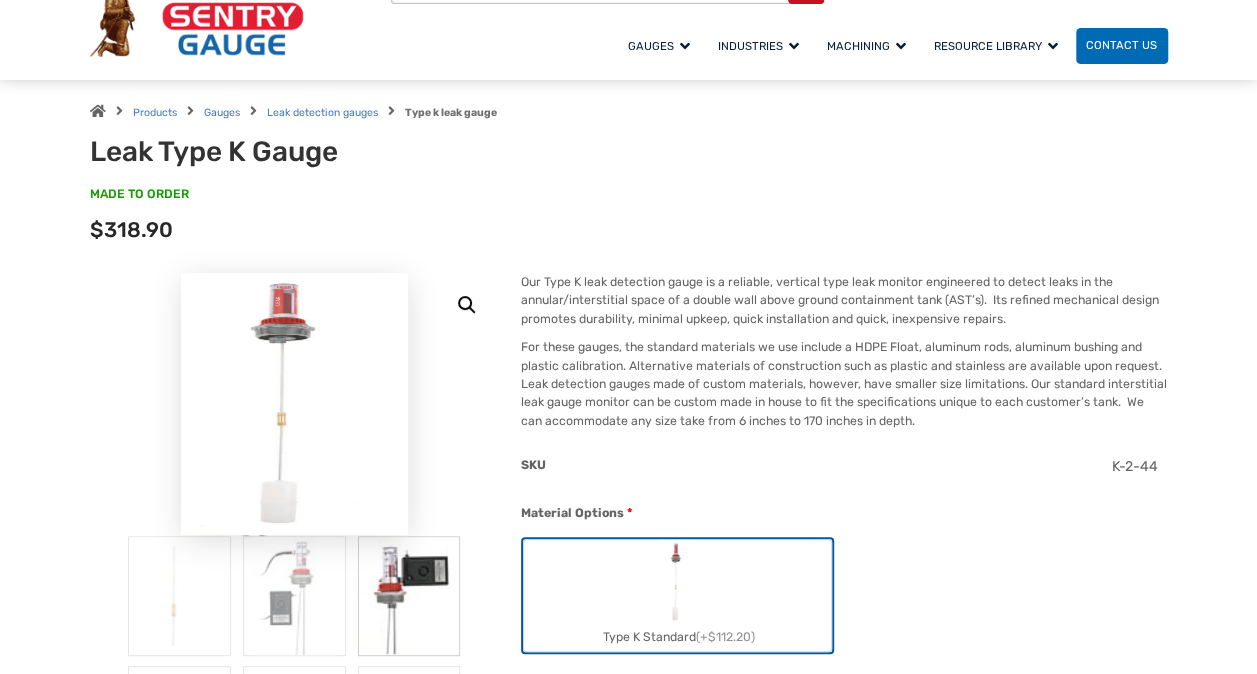 scroll, scrollTop: 0, scrollLeft: 0, axis: both 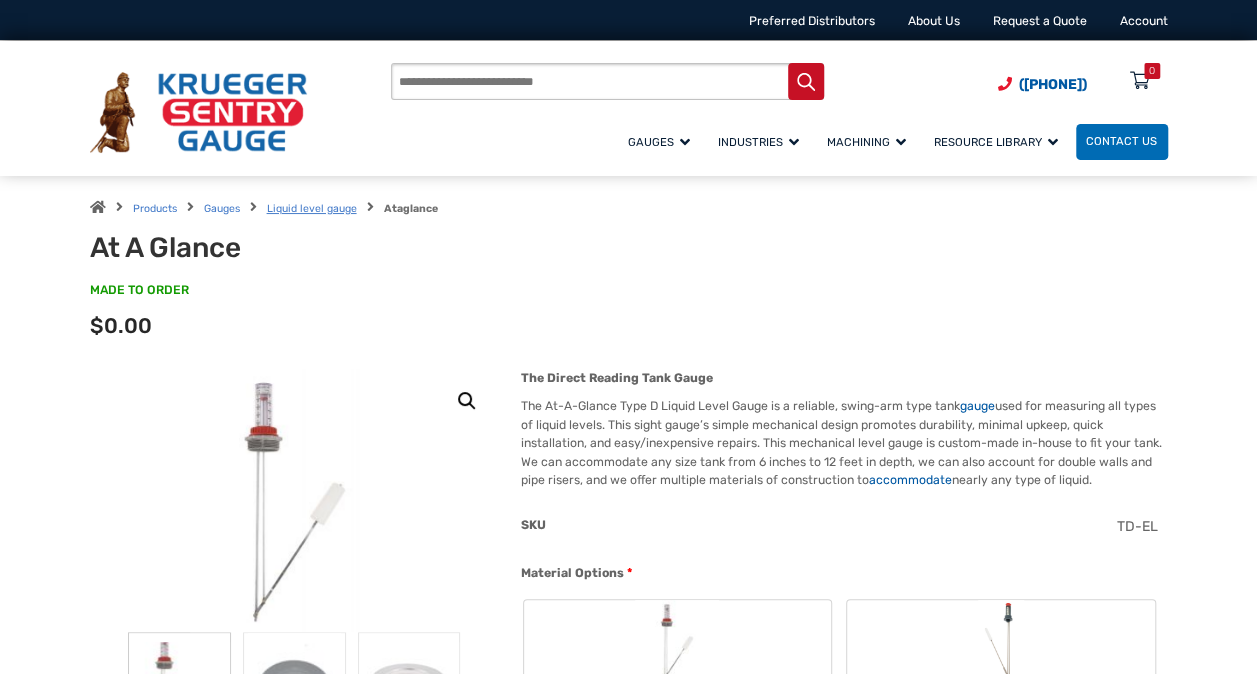 click on "Liquid level gauge" at bounding box center (312, 208) 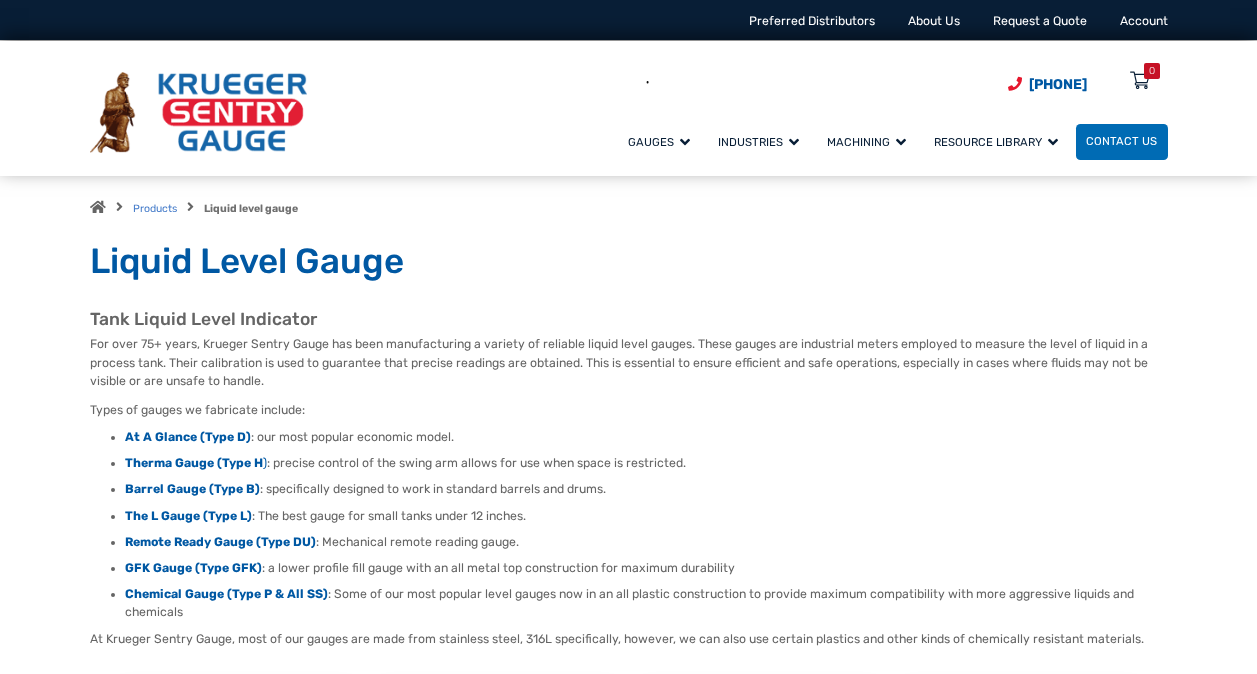 scroll, scrollTop: 0, scrollLeft: 0, axis: both 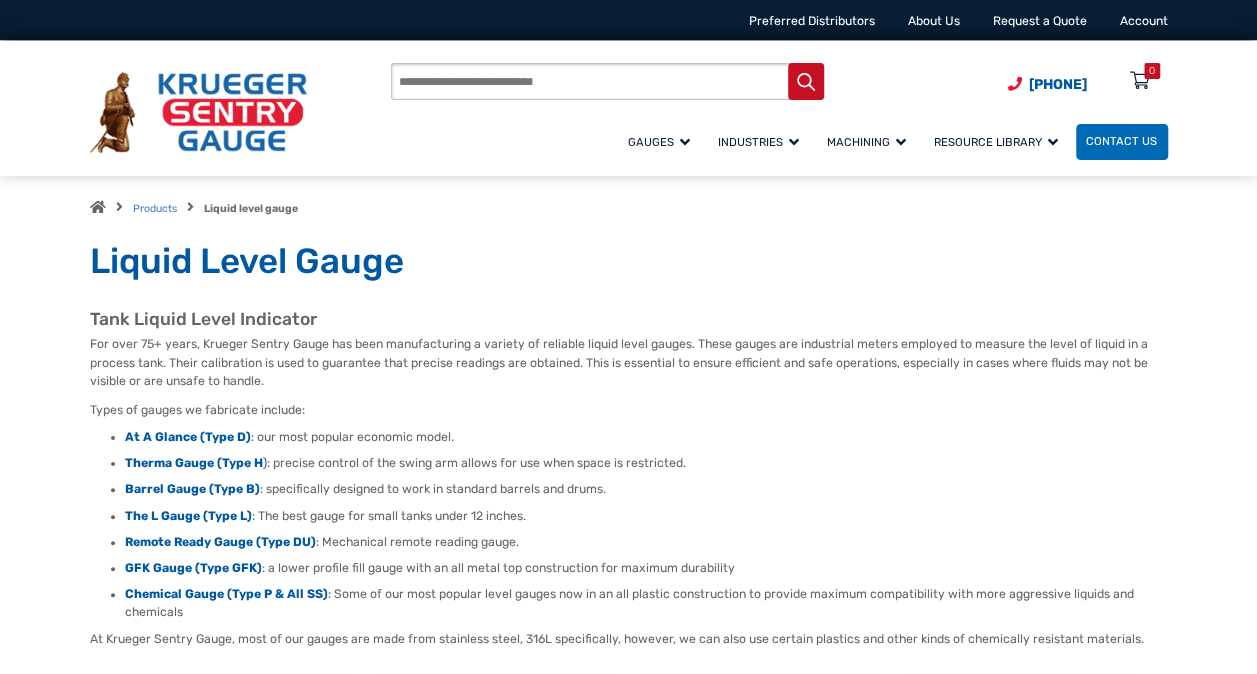 click on "Products search" at bounding box center [607, 81] 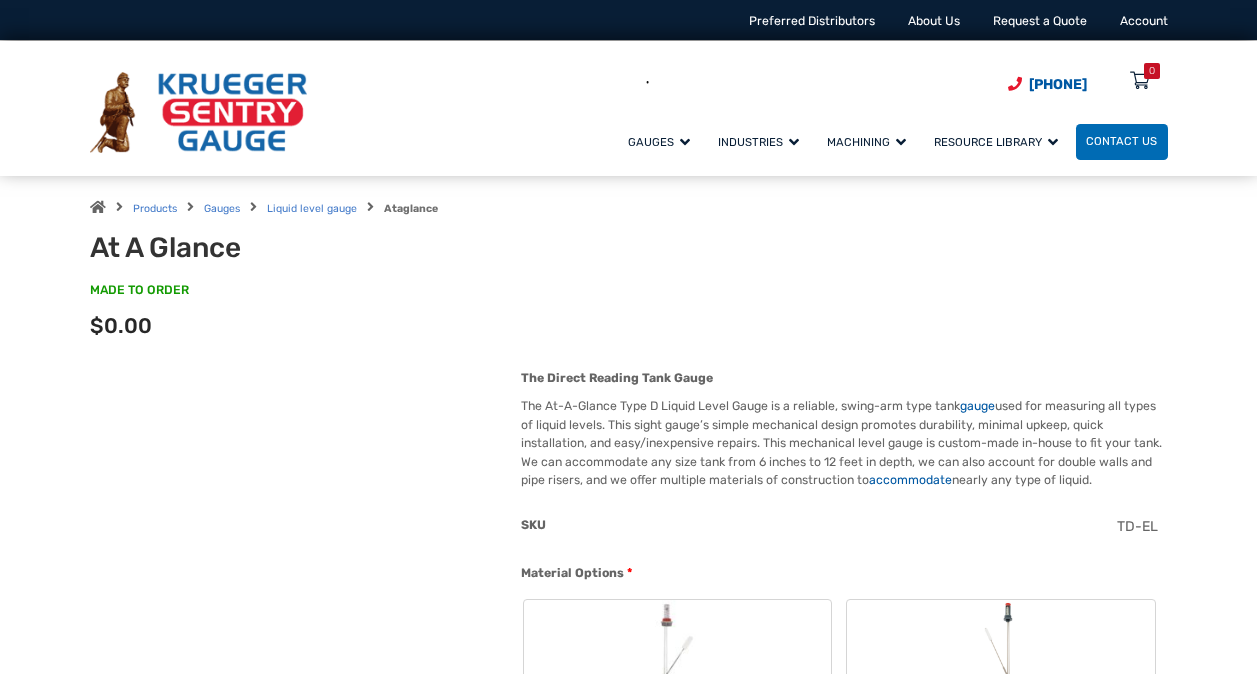 scroll, scrollTop: 0, scrollLeft: 0, axis: both 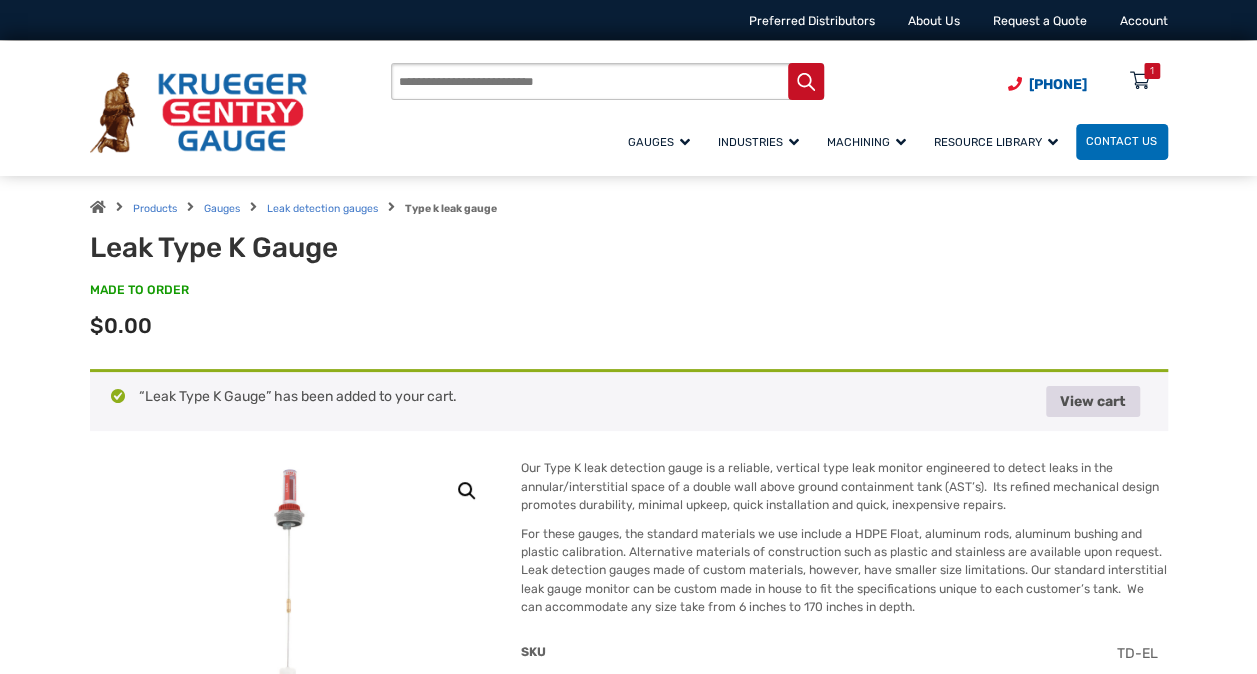 click on "View cart" at bounding box center (1093, 401) 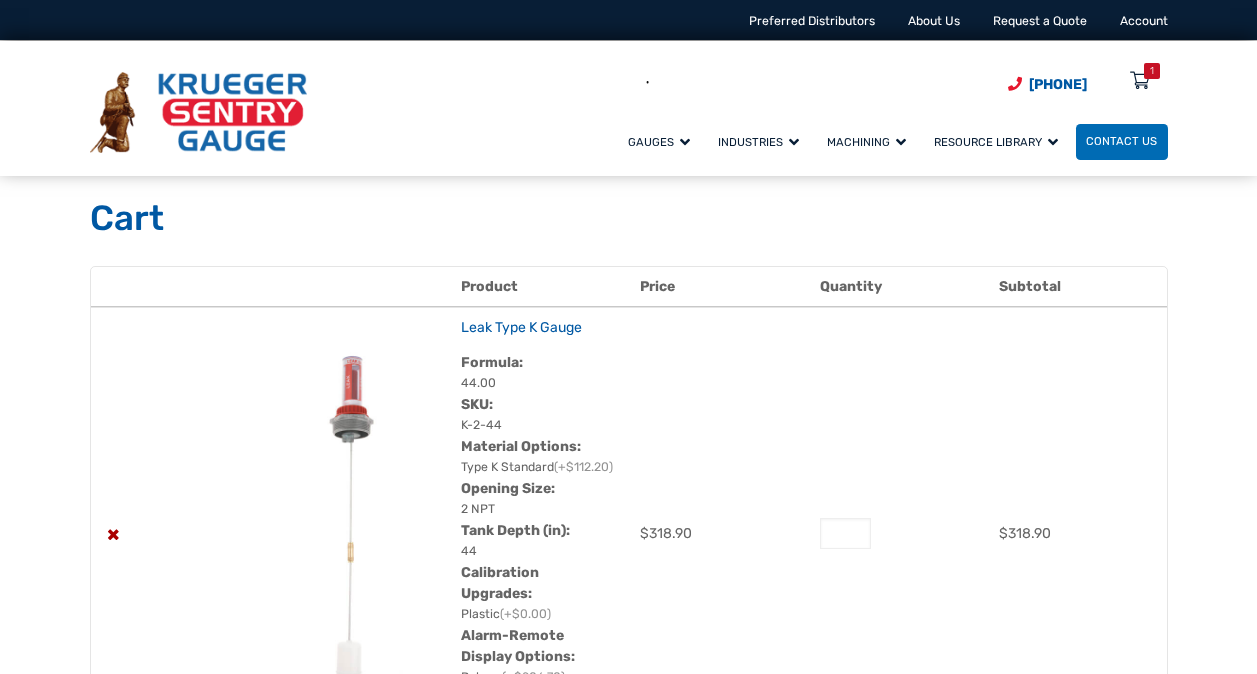 scroll, scrollTop: 0, scrollLeft: 0, axis: both 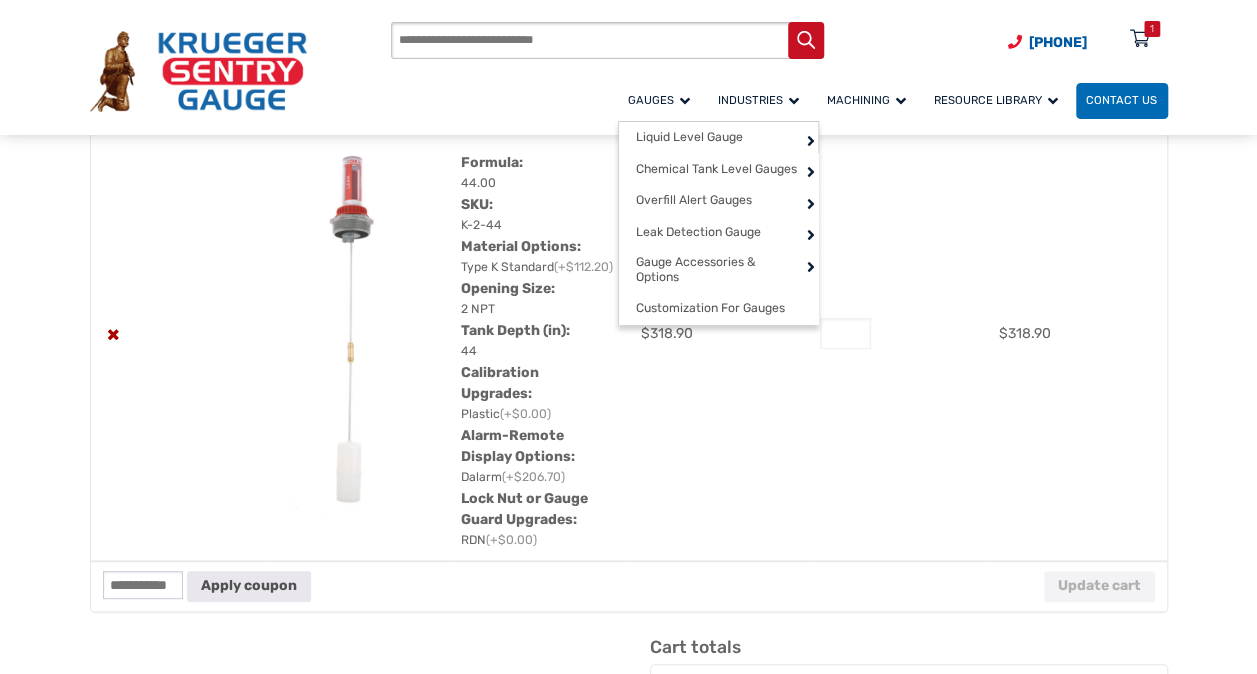 click on "Gauges" at bounding box center [659, 100] 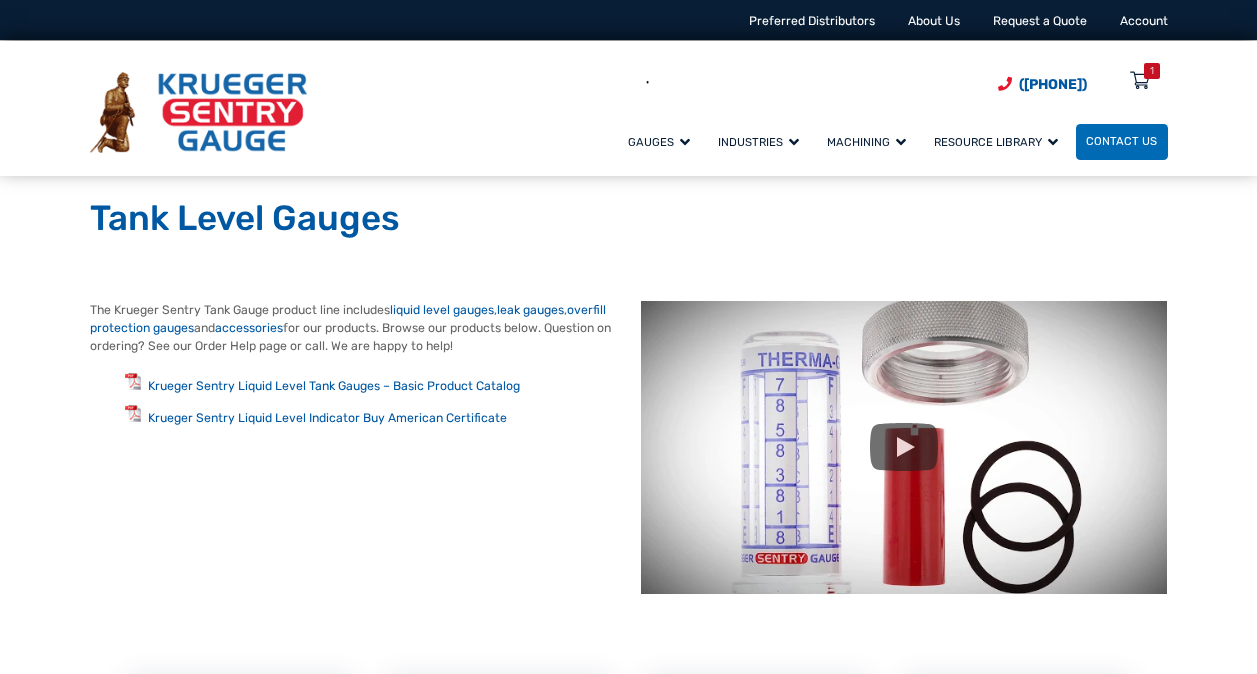 scroll, scrollTop: 0, scrollLeft: 0, axis: both 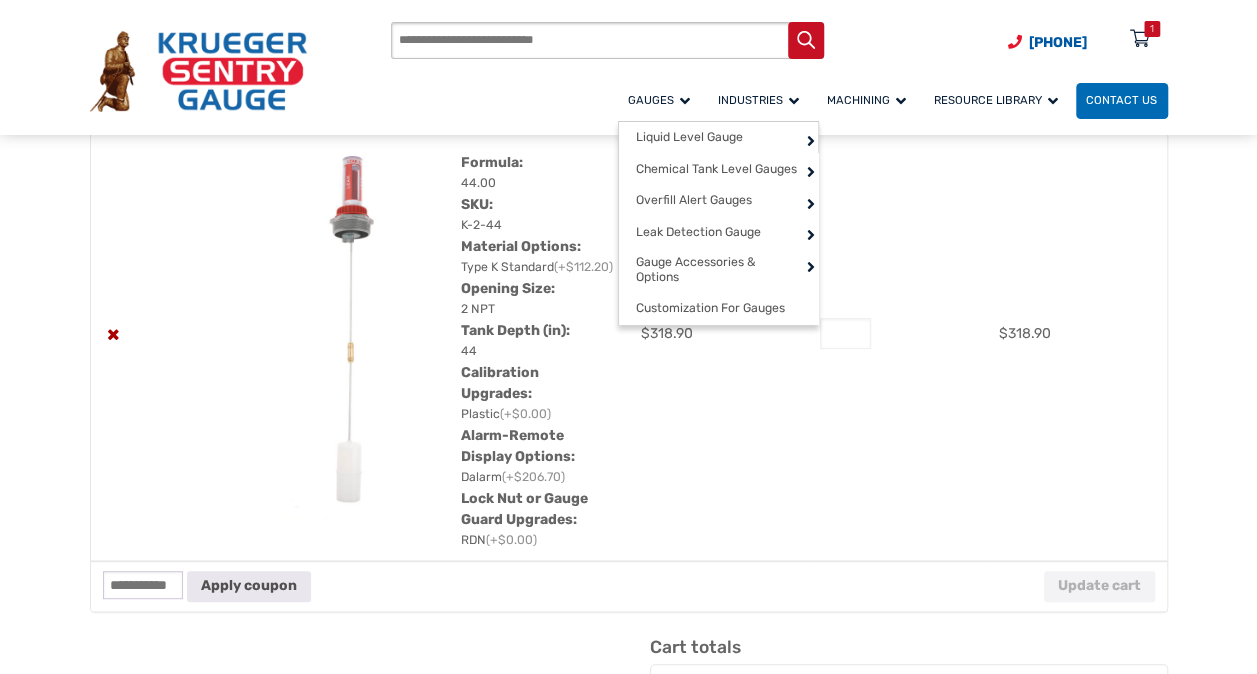 click on "Gauges" at bounding box center [659, 100] 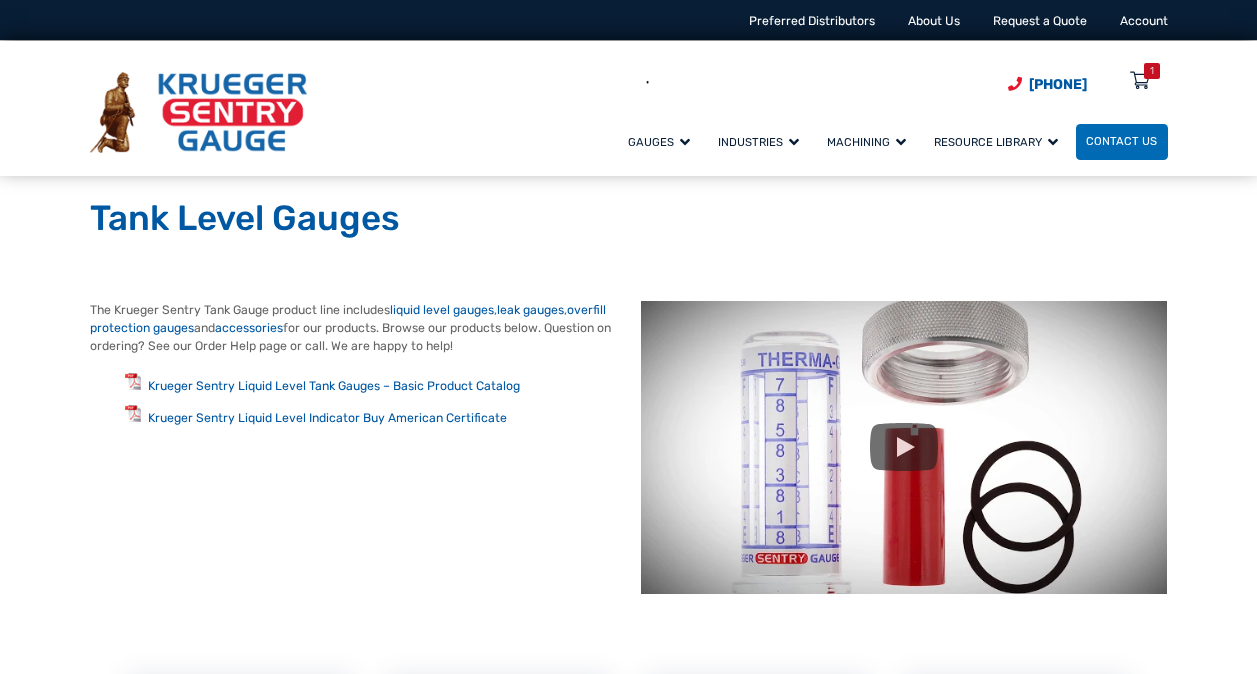 scroll, scrollTop: 0, scrollLeft: 0, axis: both 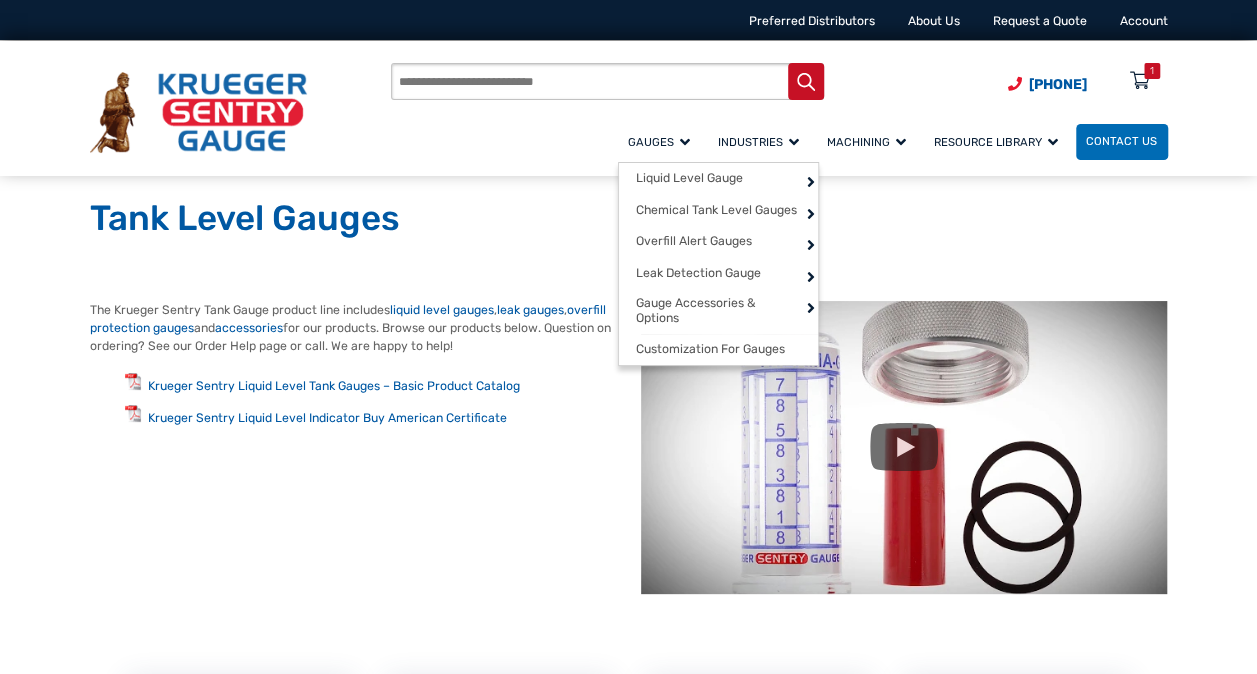 click on "Gauges" at bounding box center [659, 142] 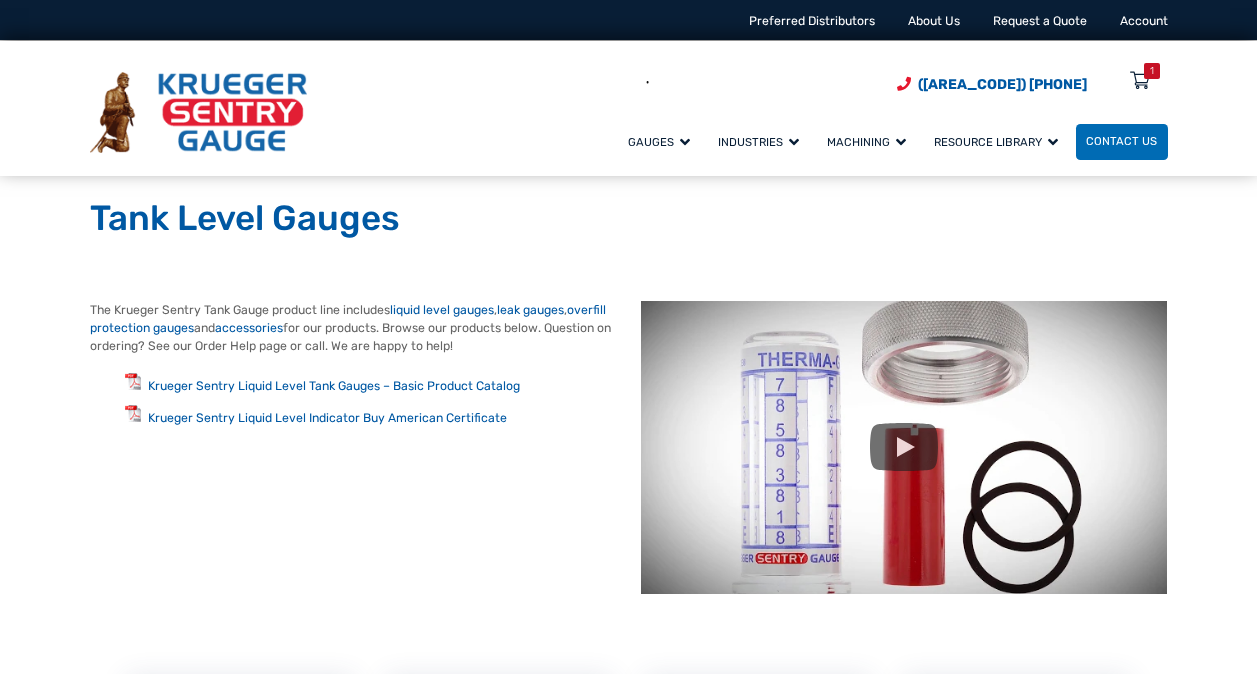 scroll, scrollTop: 0, scrollLeft: 0, axis: both 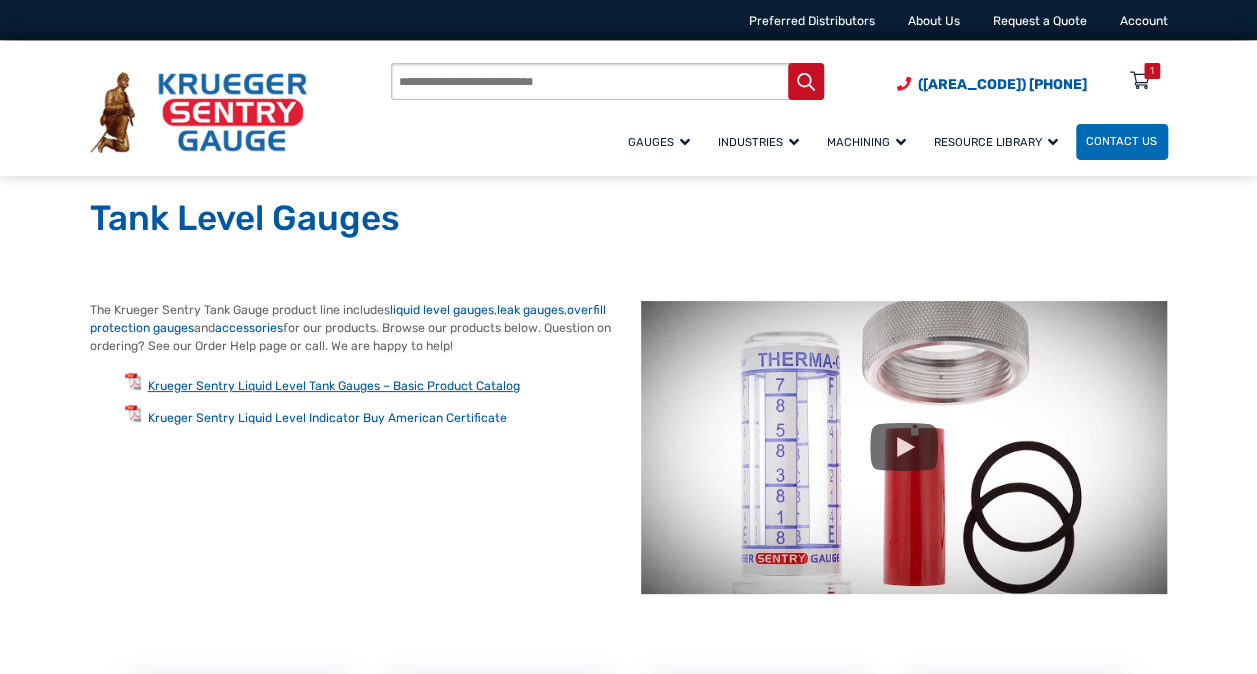 click on "Krueger Sentry Liquid Level Tank Gauges – Basic Product Catalog" at bounding box center [334, 386] 